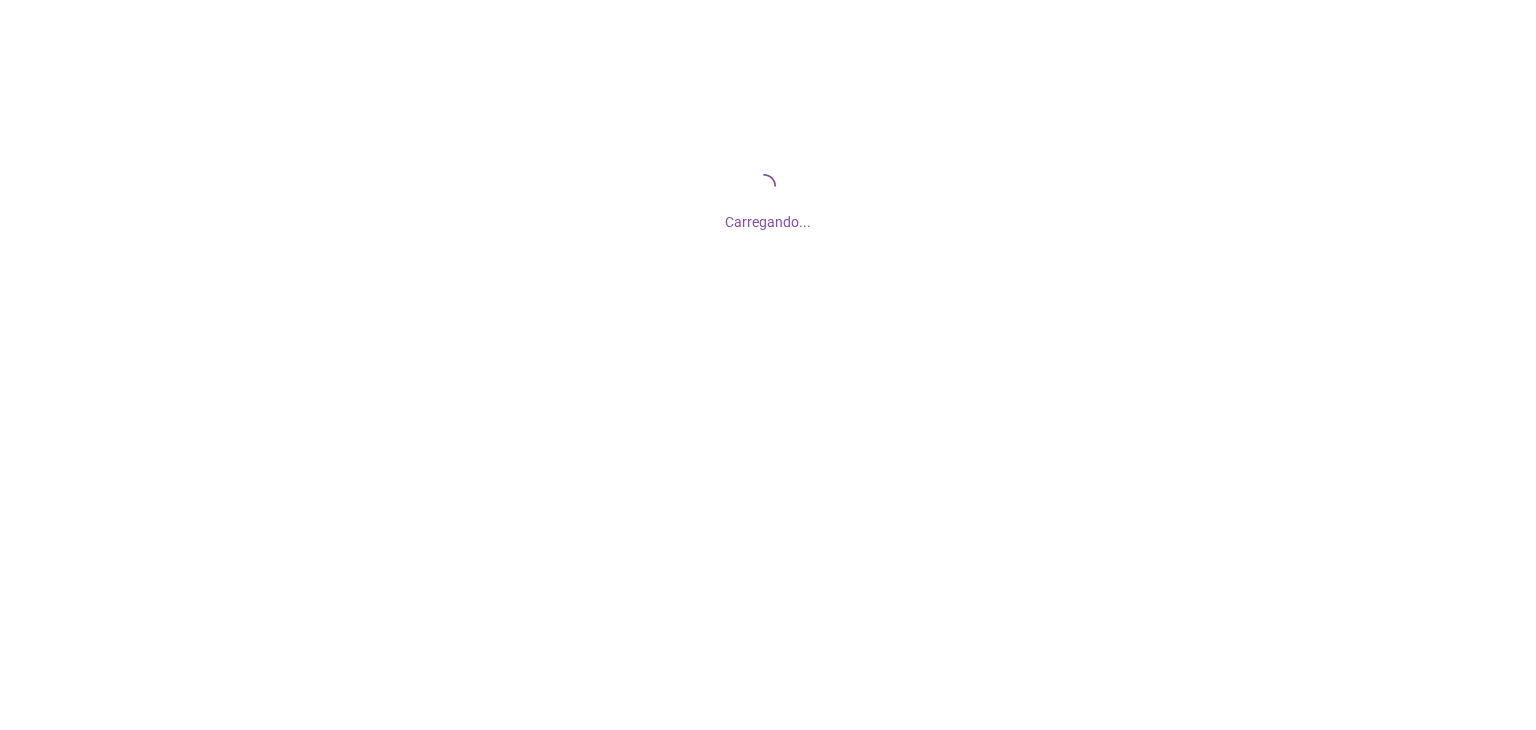 scroll, scrollTop: 0, scrollLeft: 0, axis: both 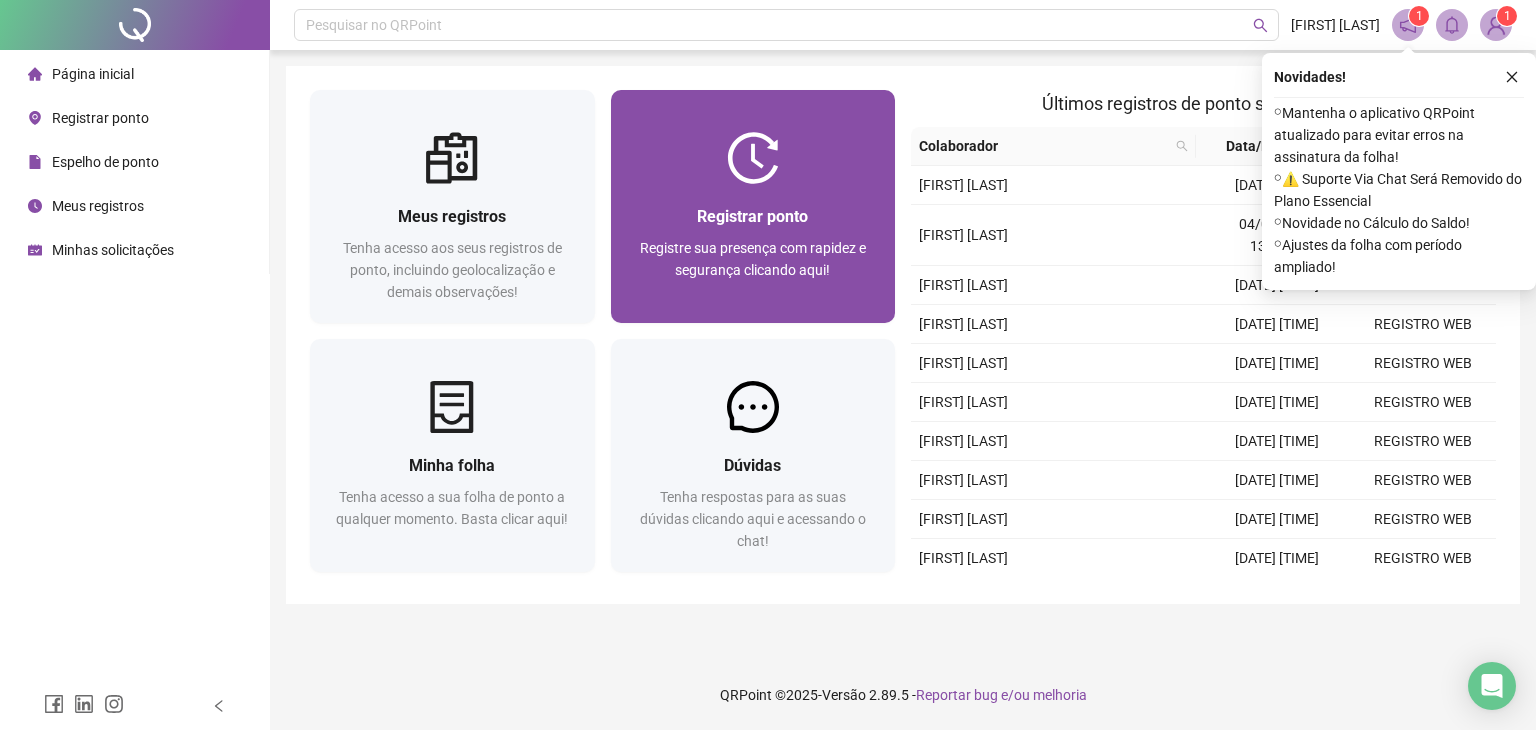 click at bounding box center [753, 158] 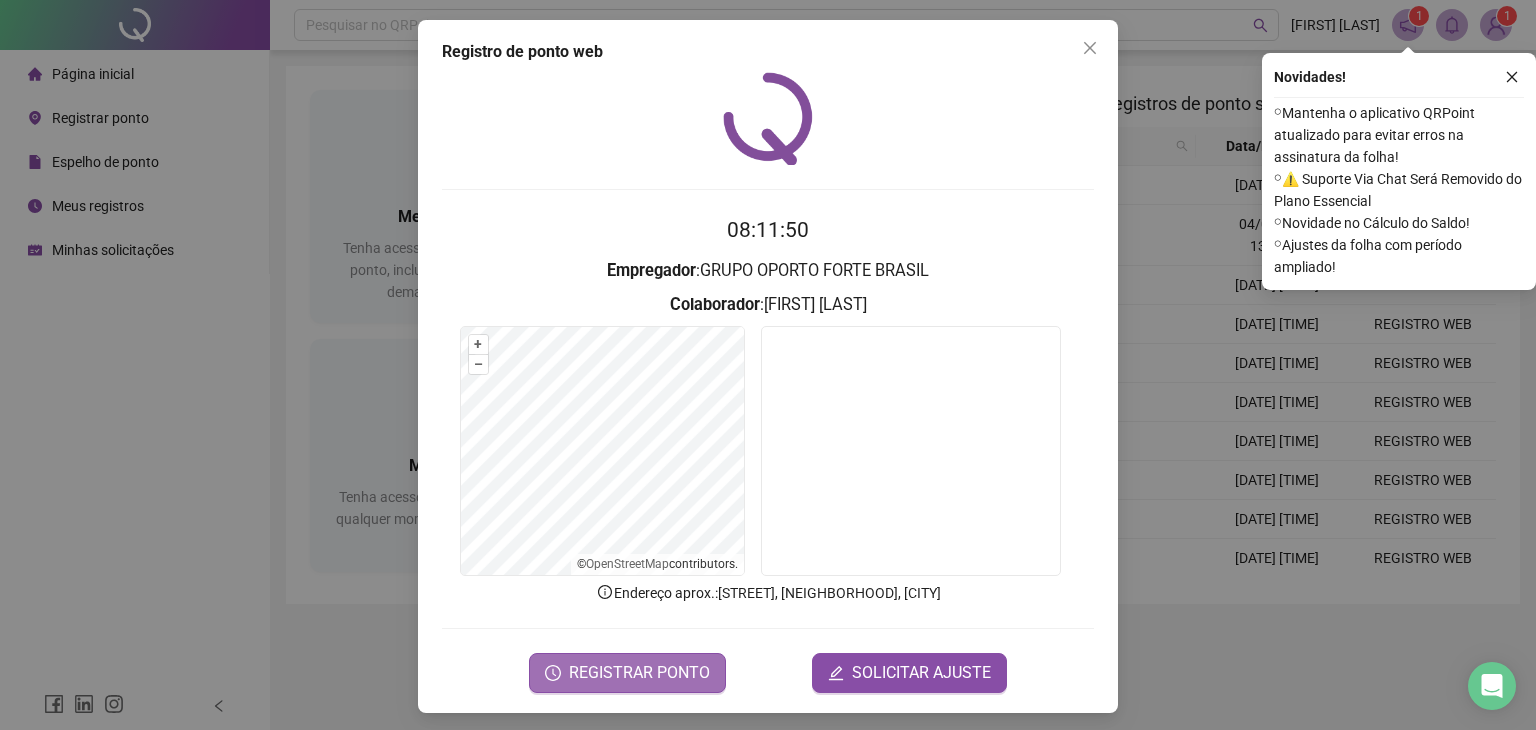 click on "REGISTRAR PONTO" at bounding box center [639, 673] 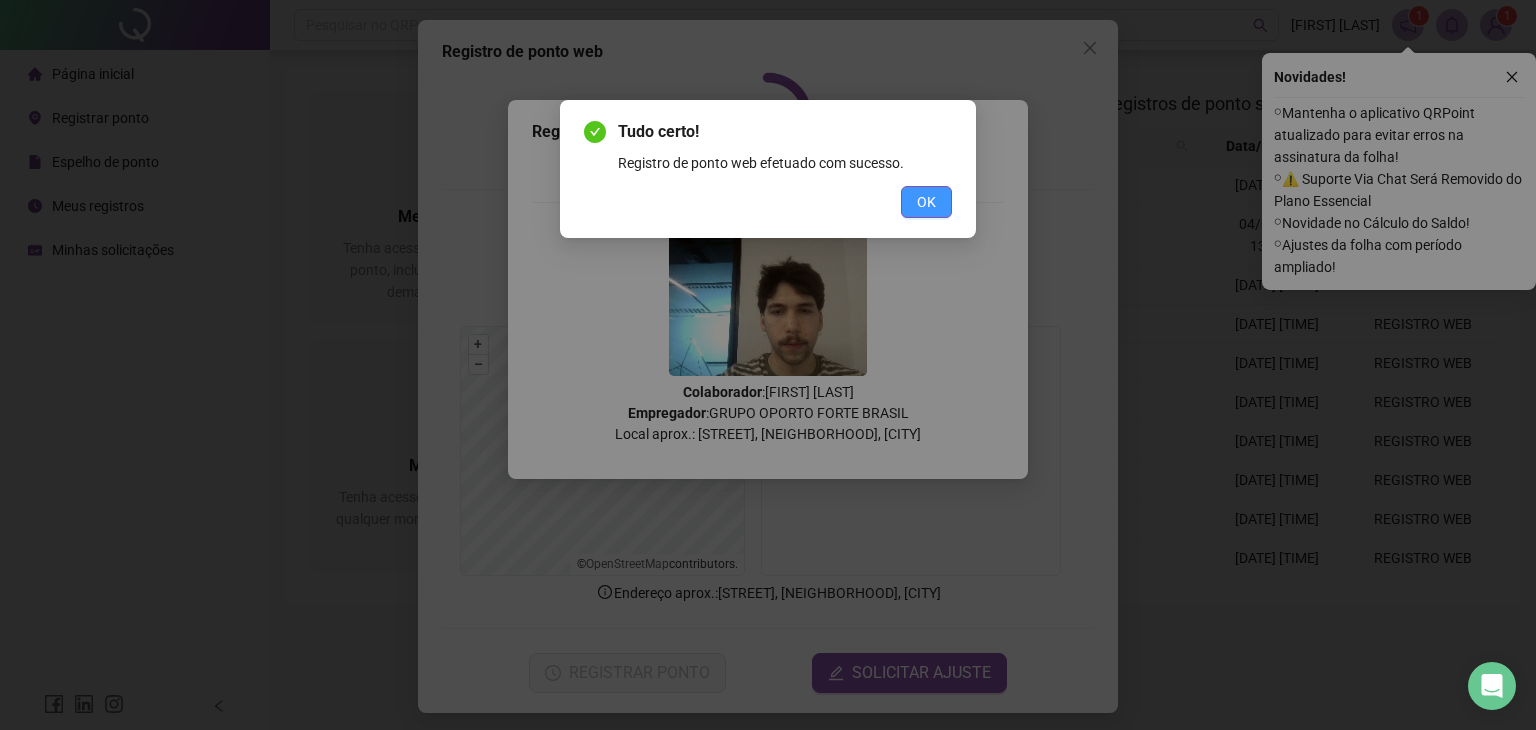 click on "OK" at bounding box center (926, 202) 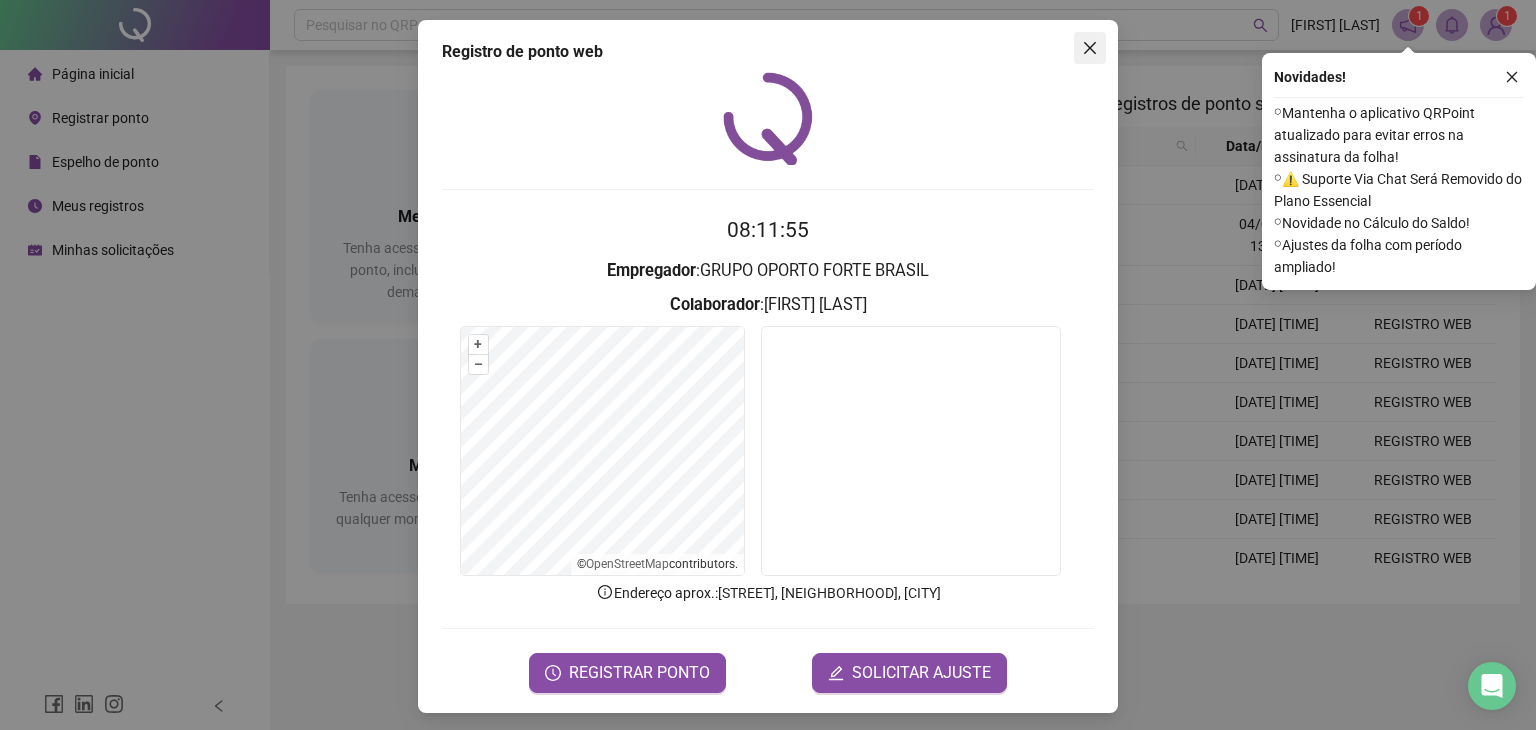 click at bounding box center (1090, 48) 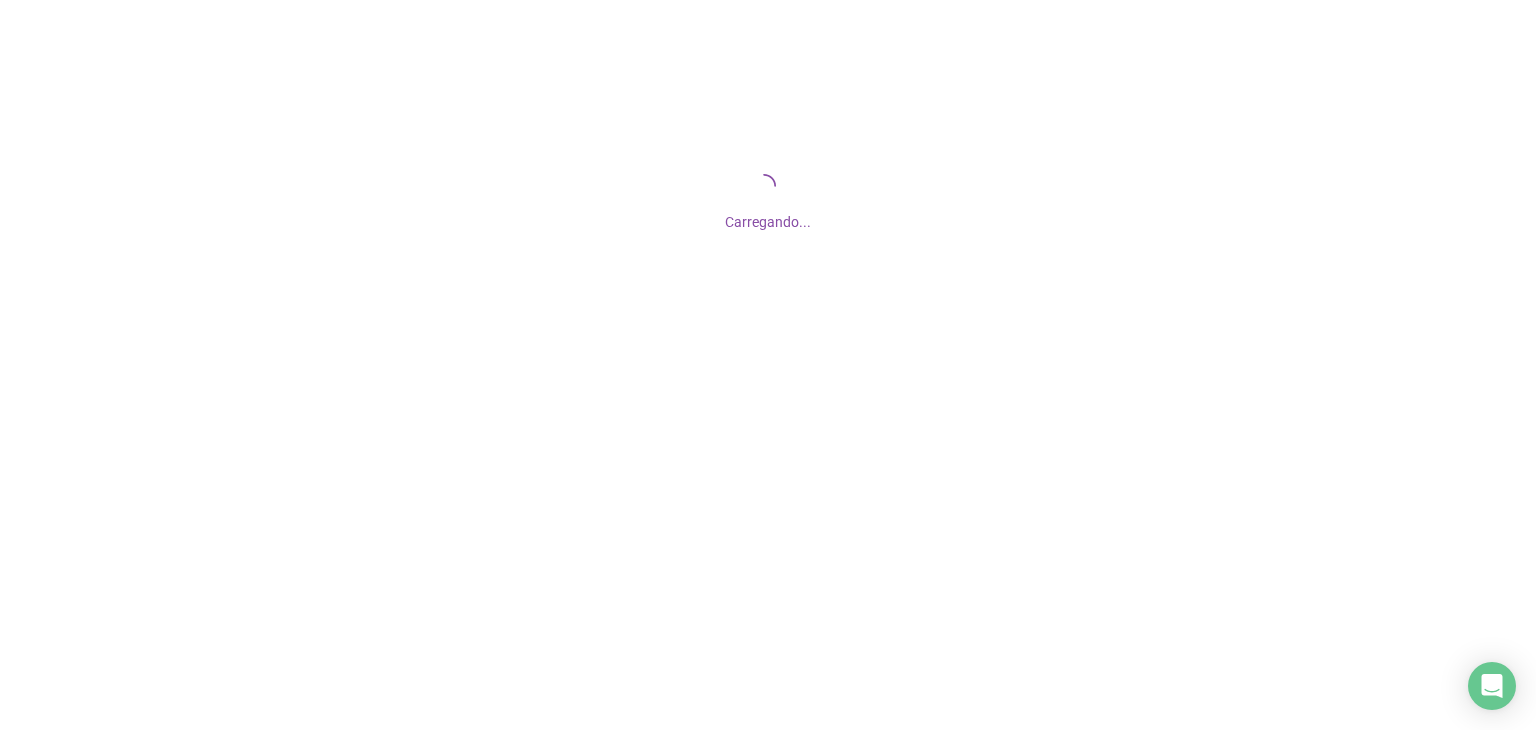 scroll, scrollTop: 0, scrollLeft: 0, axis: both 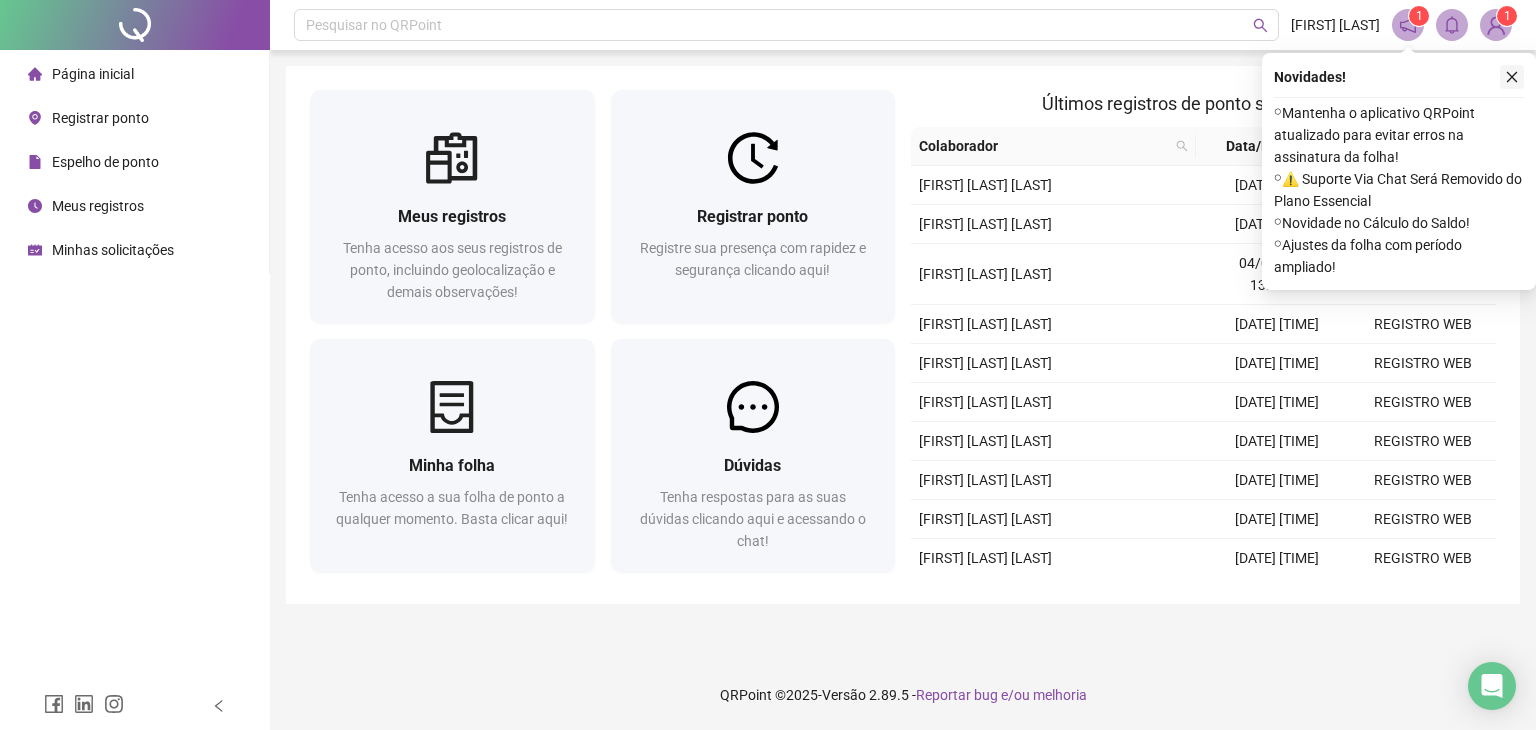 click 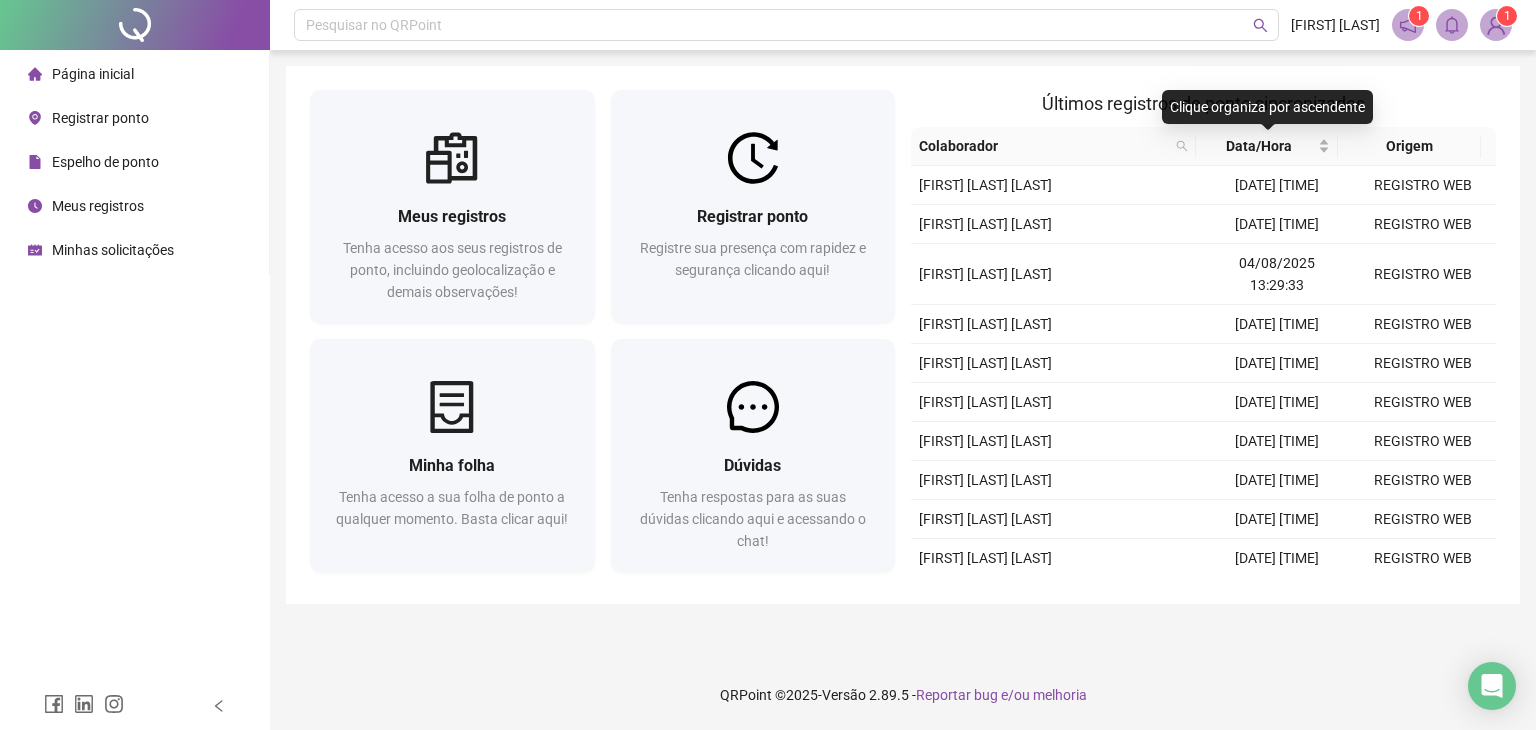 click on "Meus registros Tenha acesso aos seus registros de ponto, incluindo geolocalização e demais observações! Registrar ponto Registre sua presença com rapidez e segurança clicando aqui! Minha folha Tenha acesso a sua folha de ponto a qualquer momento. Basta clicar aqui! Dúvidas Tenha respostas para as suas dúvidas clicando aqui e acessando o chat! Últimos registros de ponto sincronizados Colaborador Data/Hora Origem       [FIRST] [LAST] [LAST] [DATE] [TIME] REGISTRO WEB [FIRST] [LAST] [LAST] [DATE] [TIME] REGISTRO WEB [FIRST] [LAST] [LAST] [DATE] [TIME] REGISTRO WEB [FIRST] [LAST] [LAST] [DATE] [TIME] REGISTRO WEB [FIRST] [LAST] [LAST] [DATE] [TIME] REGISTRO WEB [FIRST] [LAST] [LAST] [DATE] [TIME] REGISTRO WEB [FIRST] [LAST] [LAST] [DATE] [TIME] REGISTRO WEB [FIRST] [LAST] [LAST] [DATE] [TIME] REGISTRO WEB [FIRST] [LAST] [LAST] [DATE] [TIME] REGISTRO WEB [FIRST] [LAST] [LAST] [DATE] [TIME]" at bounding box center (903, 335) 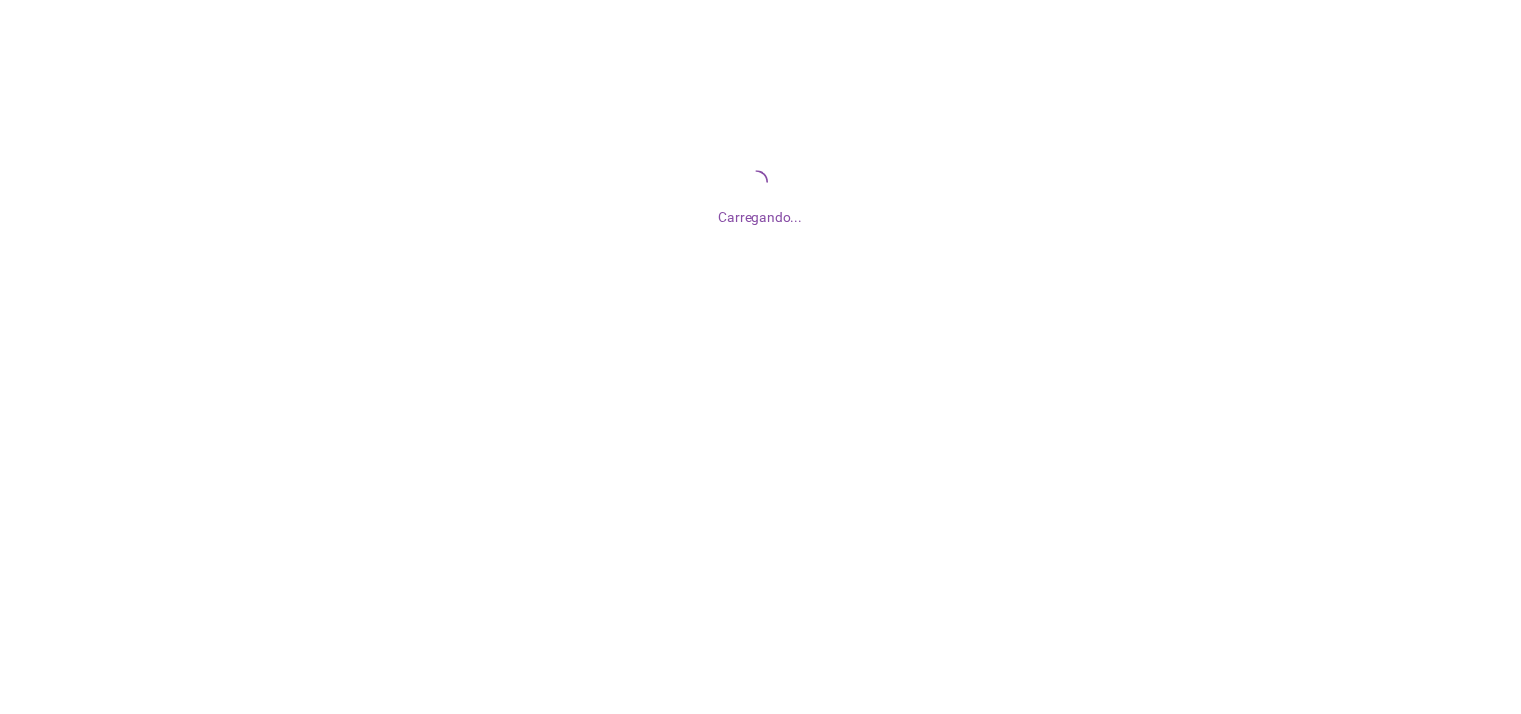 scroll, scrollTop: 0, scrollLeft: 0, axis: both 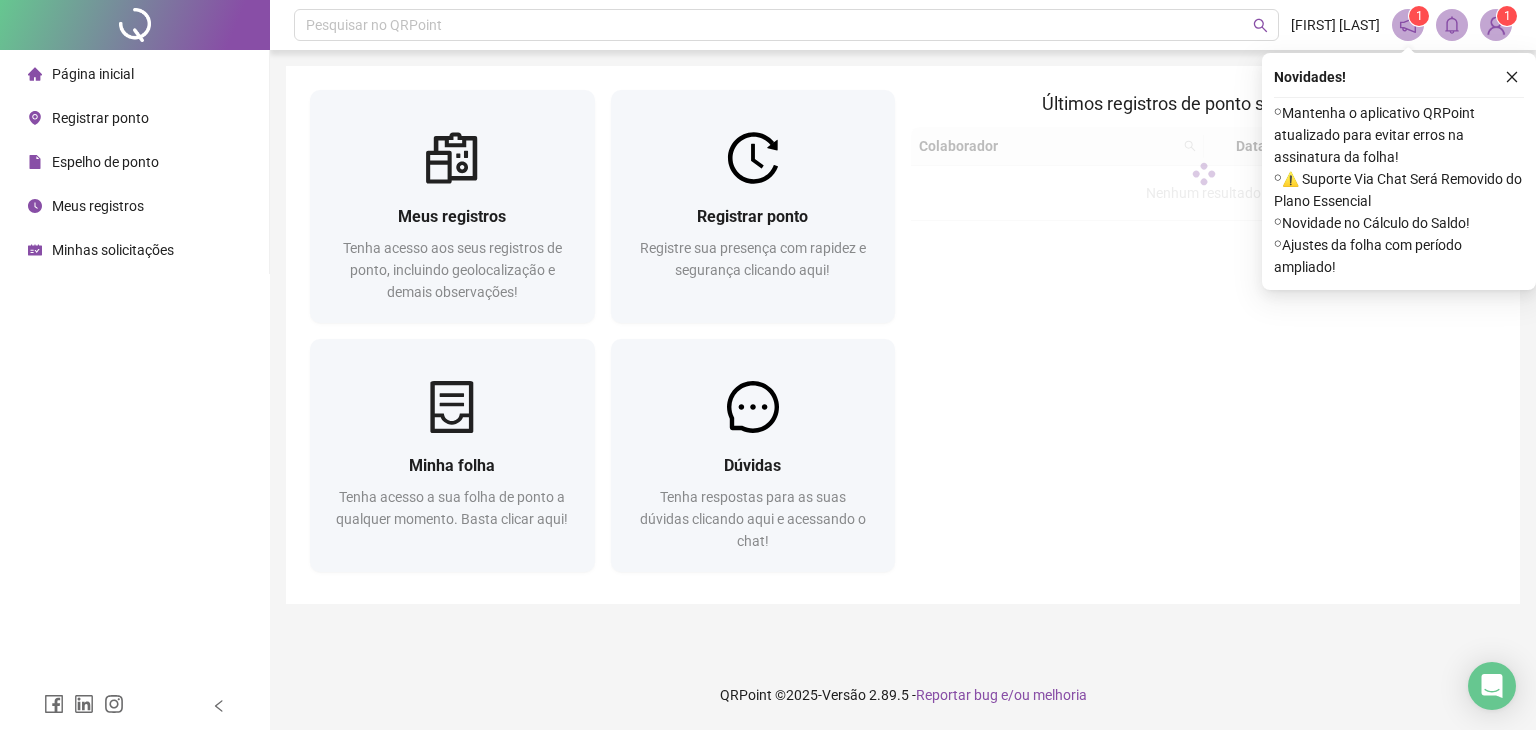 click on "Minhas solicitações" at bounding box center [101, 250] 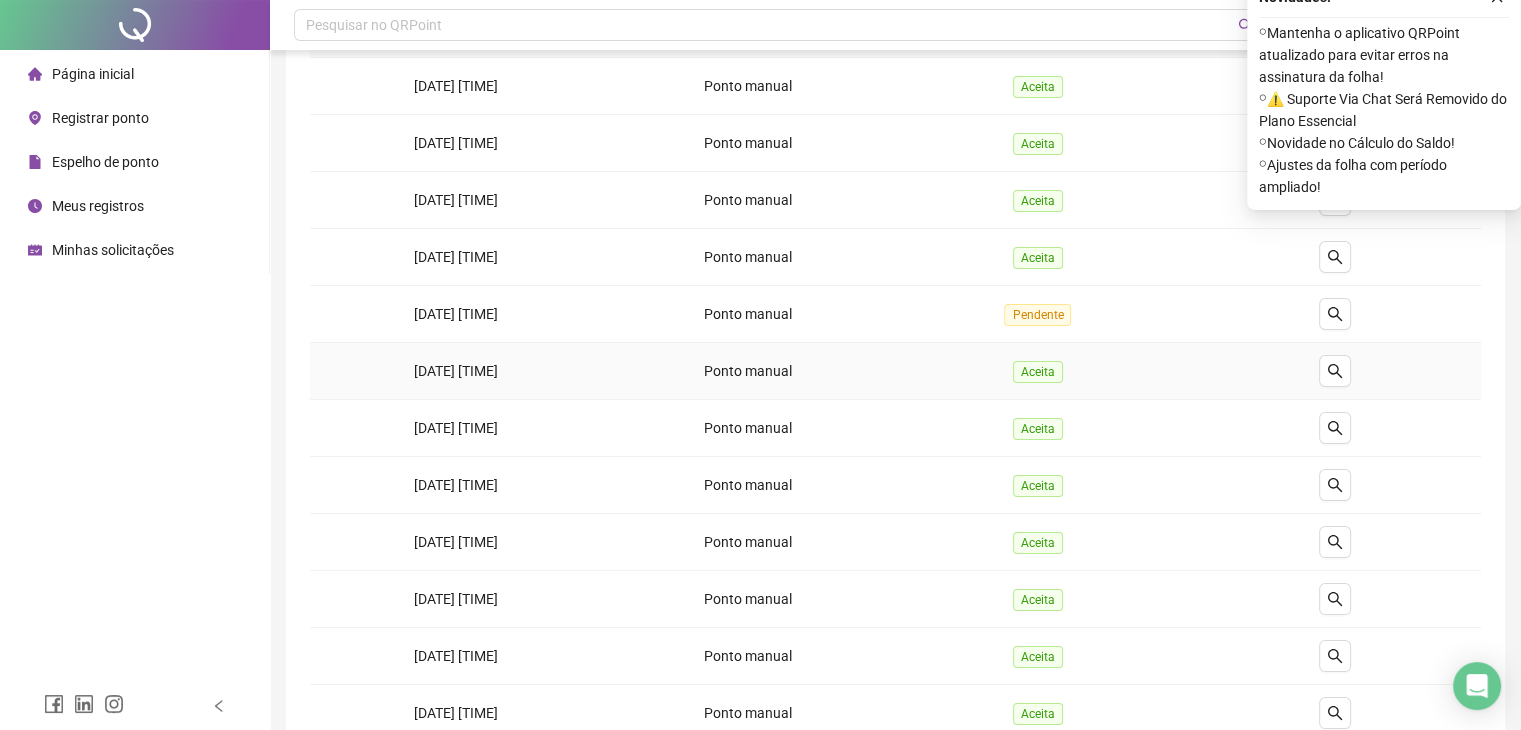 scroll, scrollTop: 0, scrollLeft: 0, axis: both 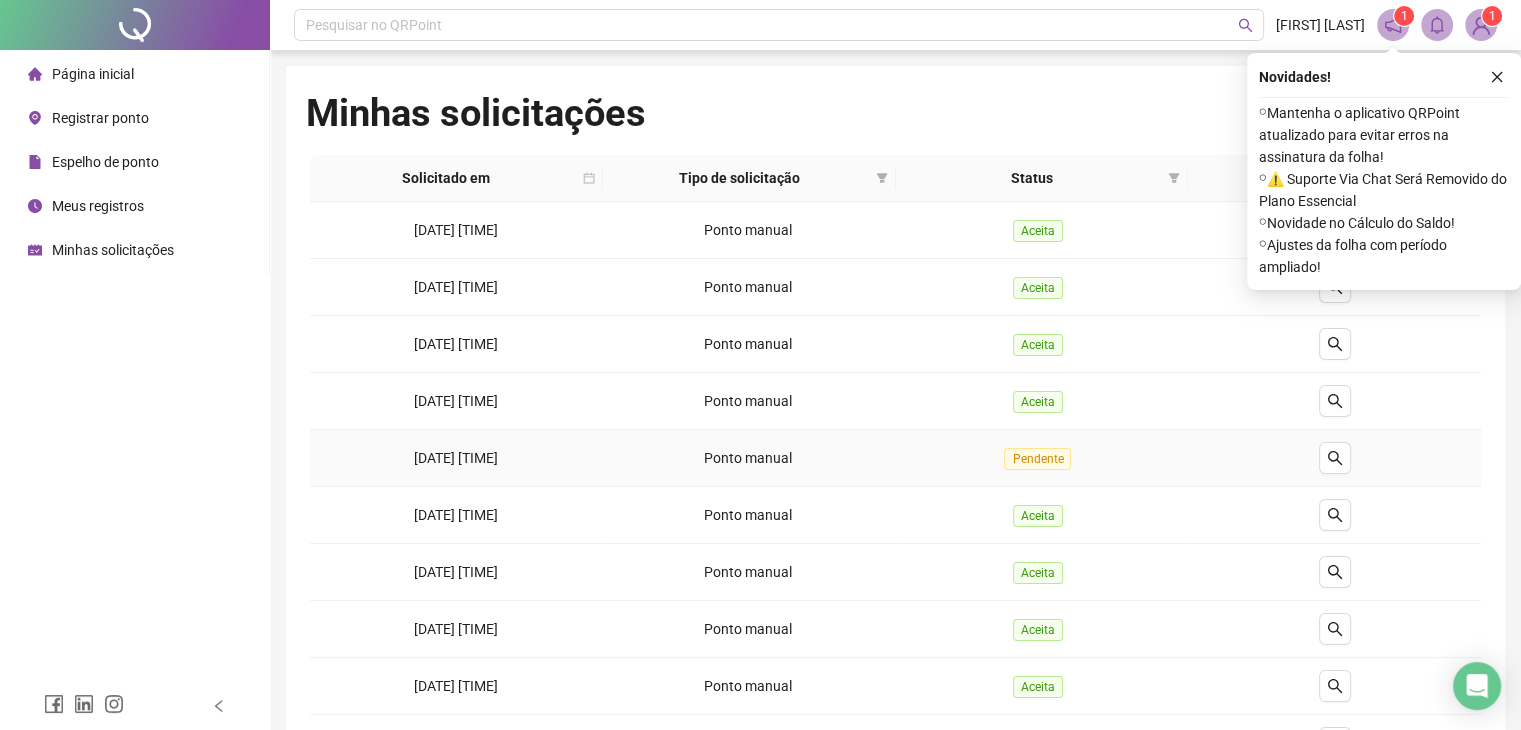 click on "Pendente" at bounding box center [1037, 459] 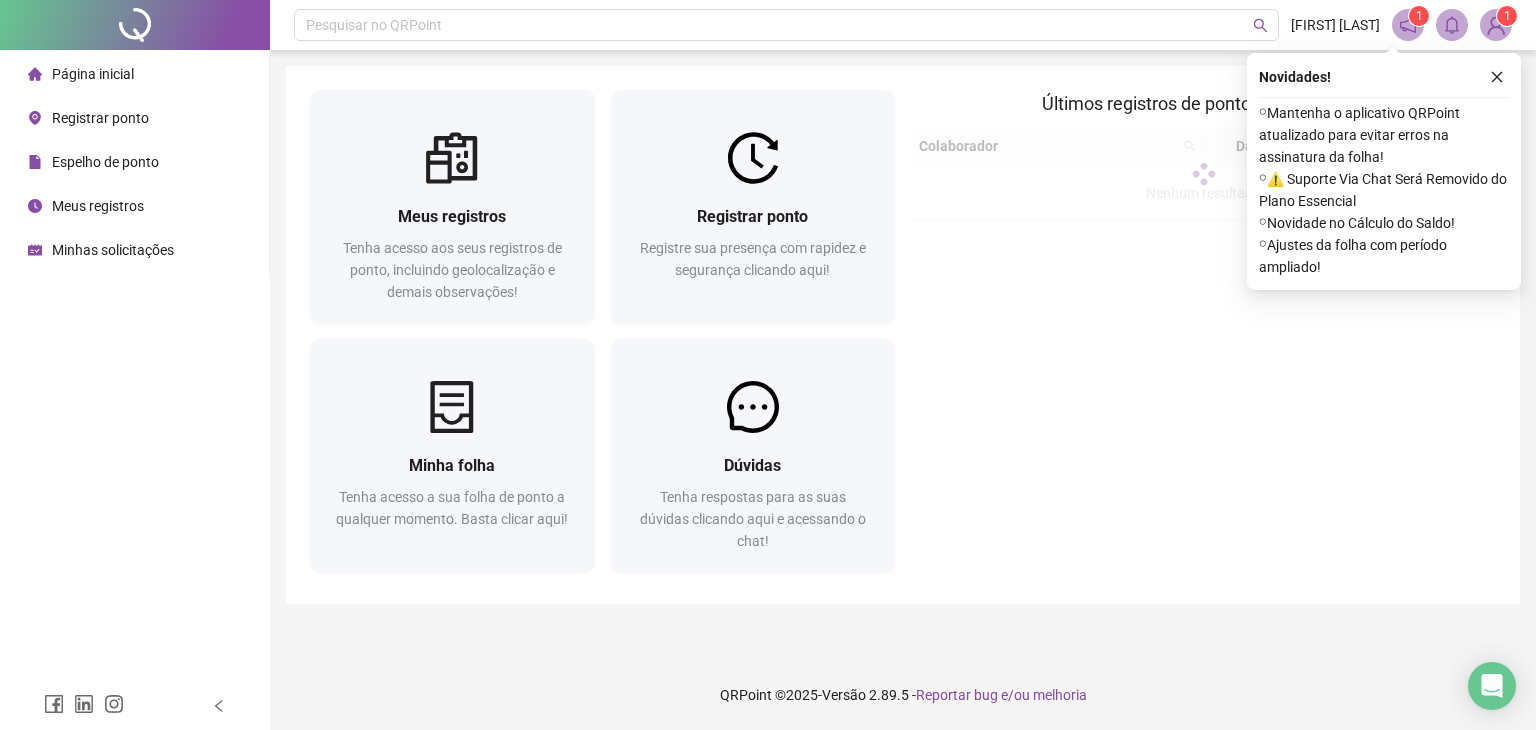 click on "Registrar ponto" at bounding box center (100, 118) 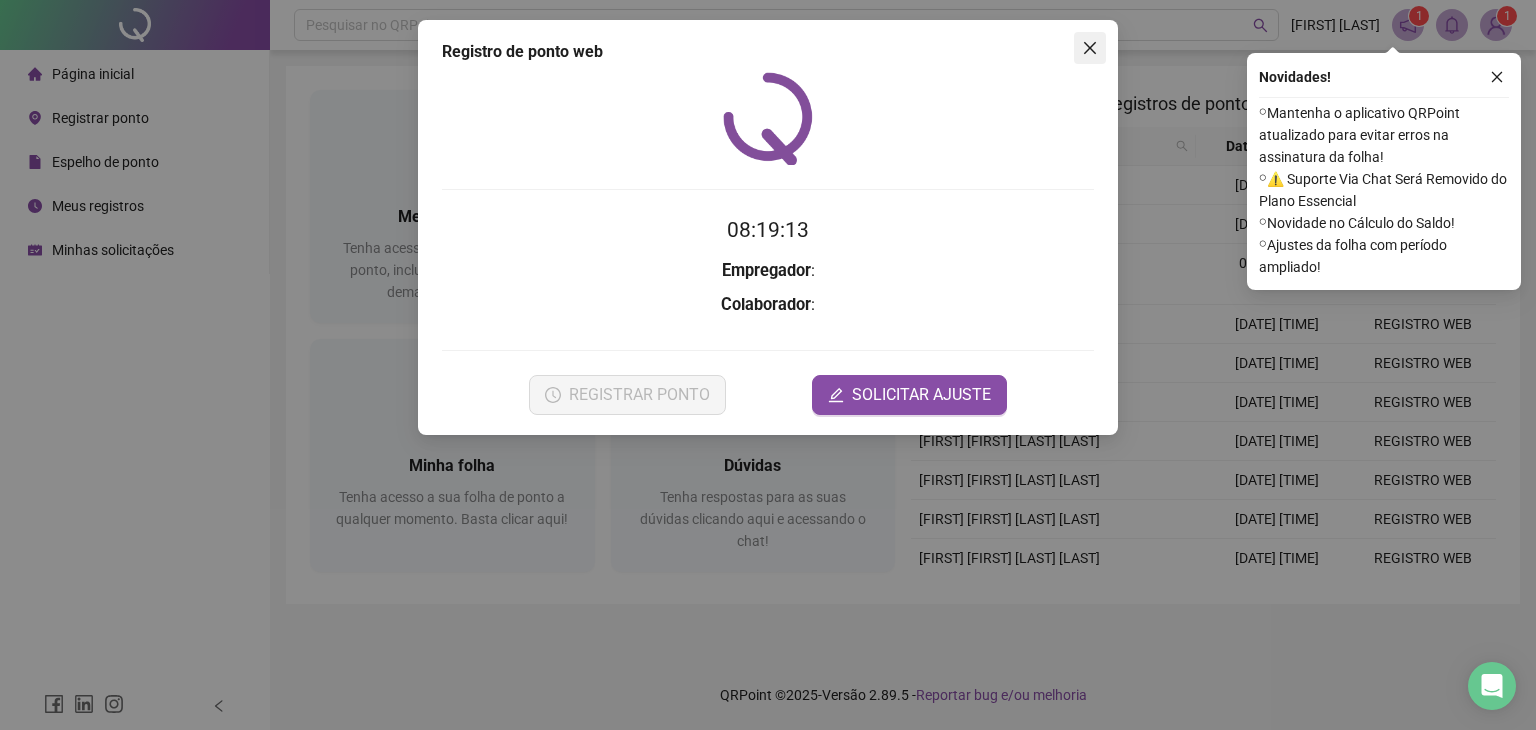 click 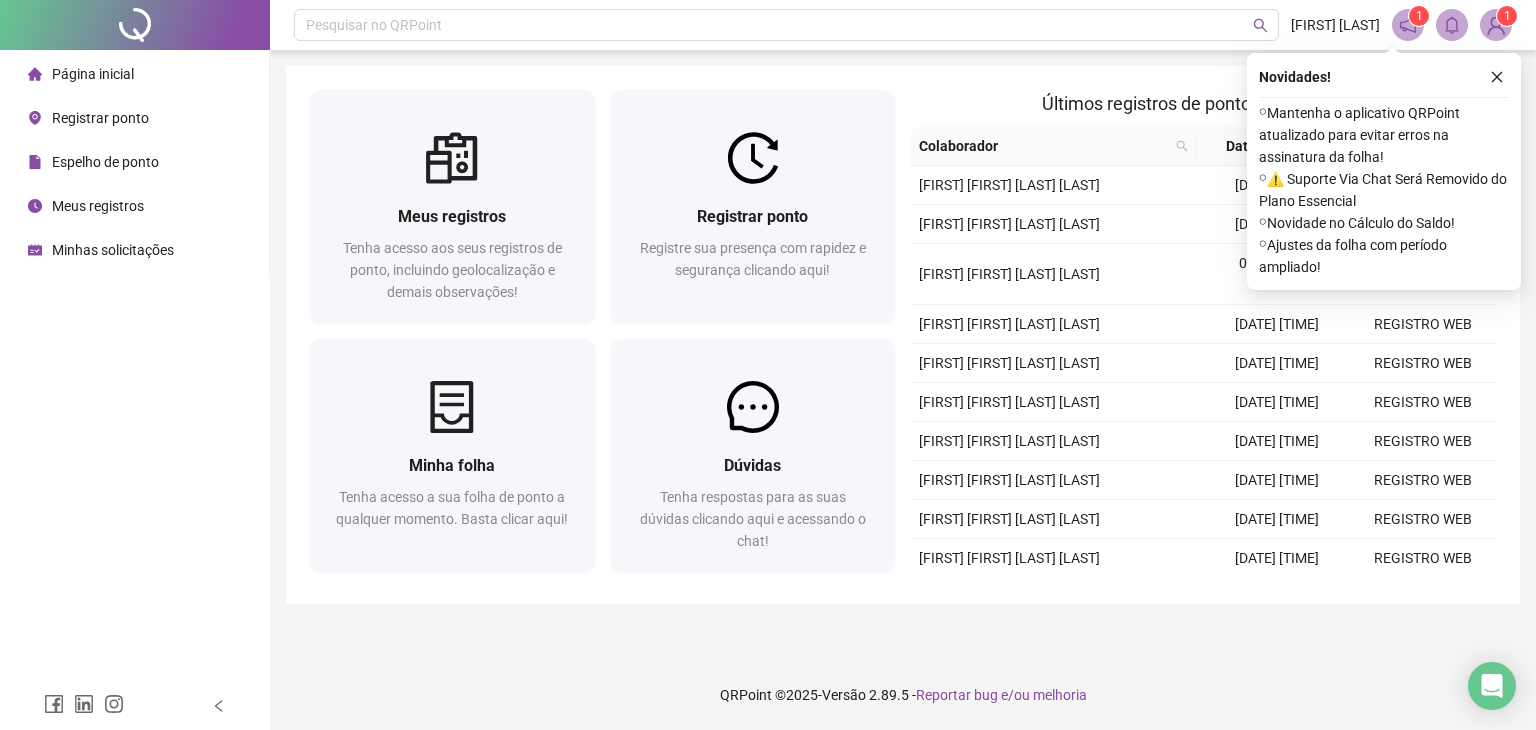 click on "Espelho de ponto" at bounding box center (105, 162) 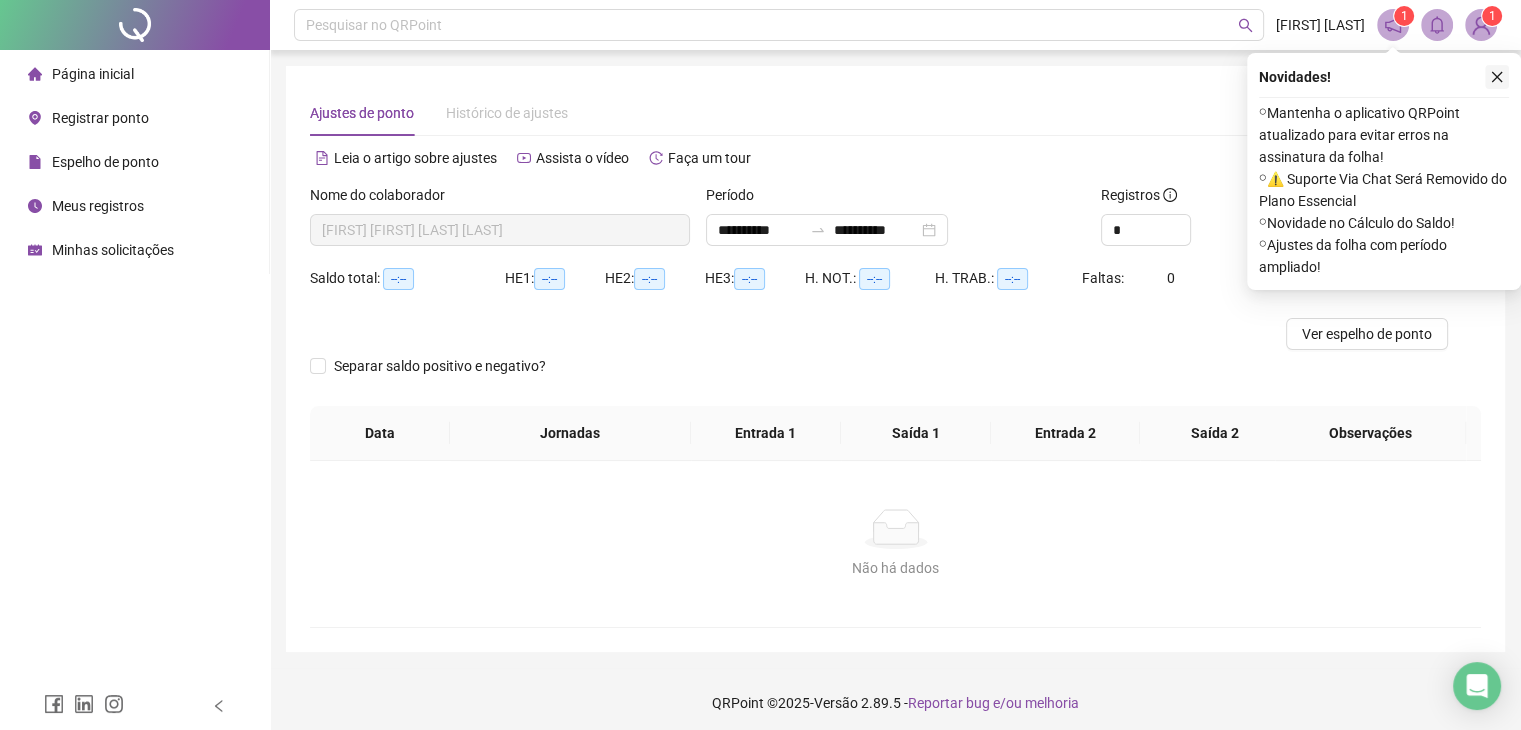click at bounding box center (1497, 77) 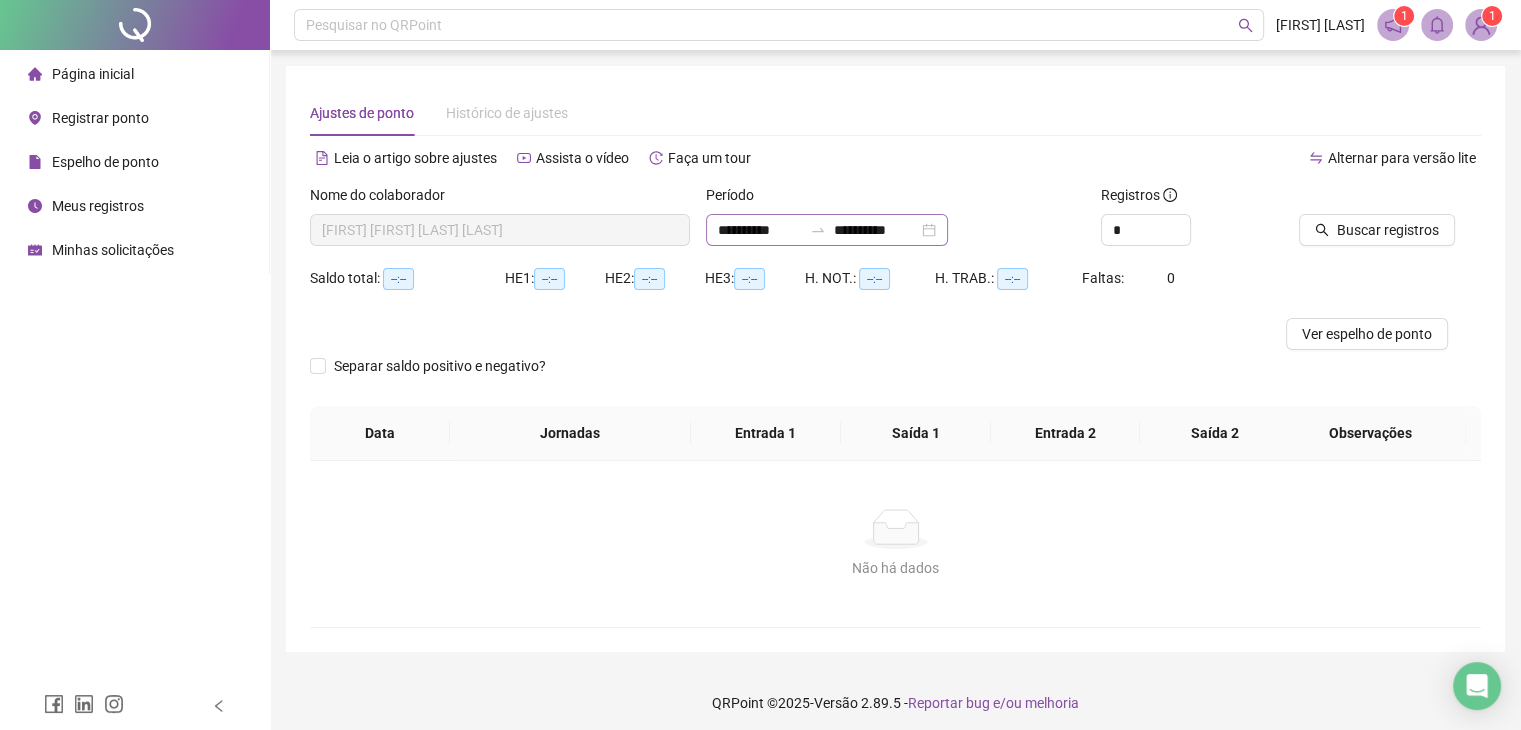 click on "**********" at bounding box center (827, 230) 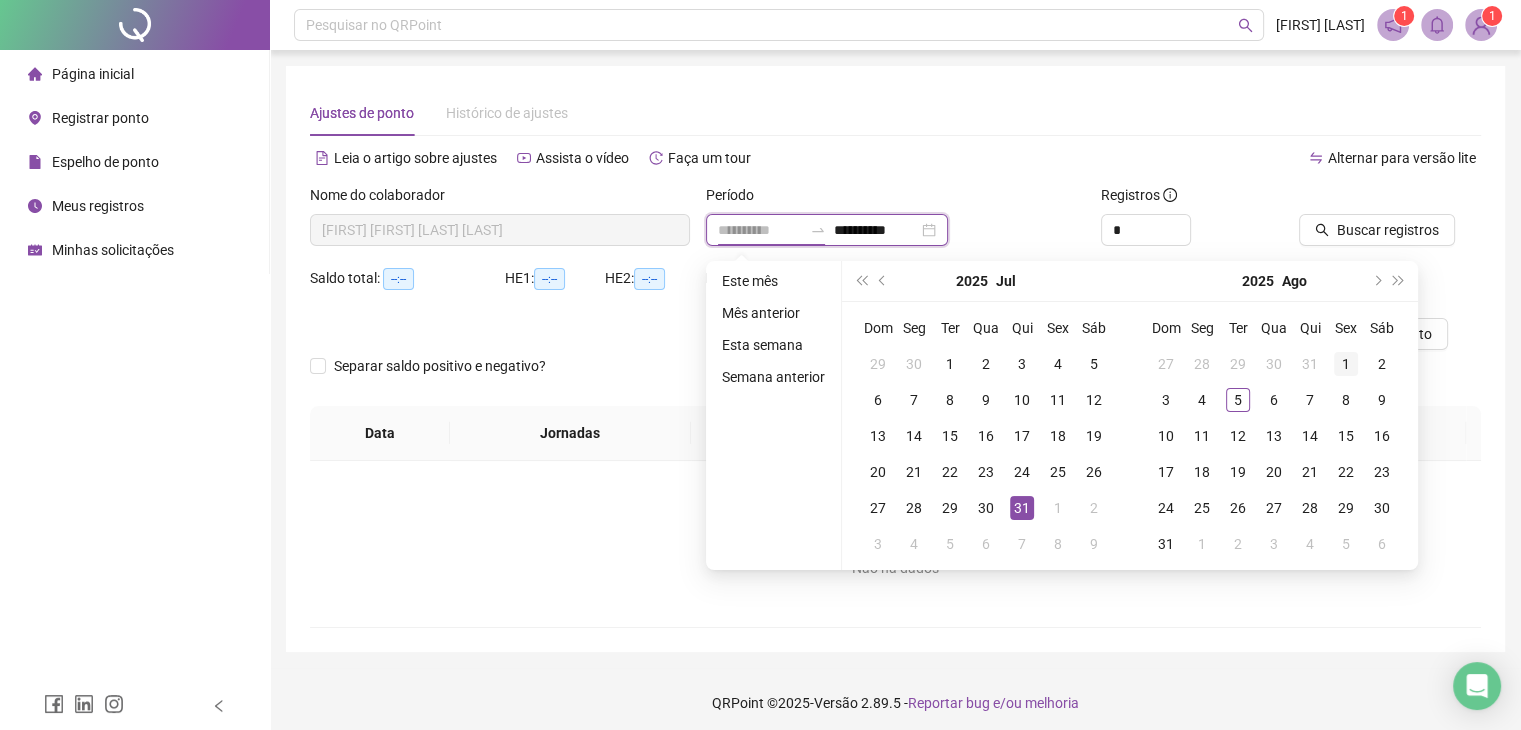 type on "**********" 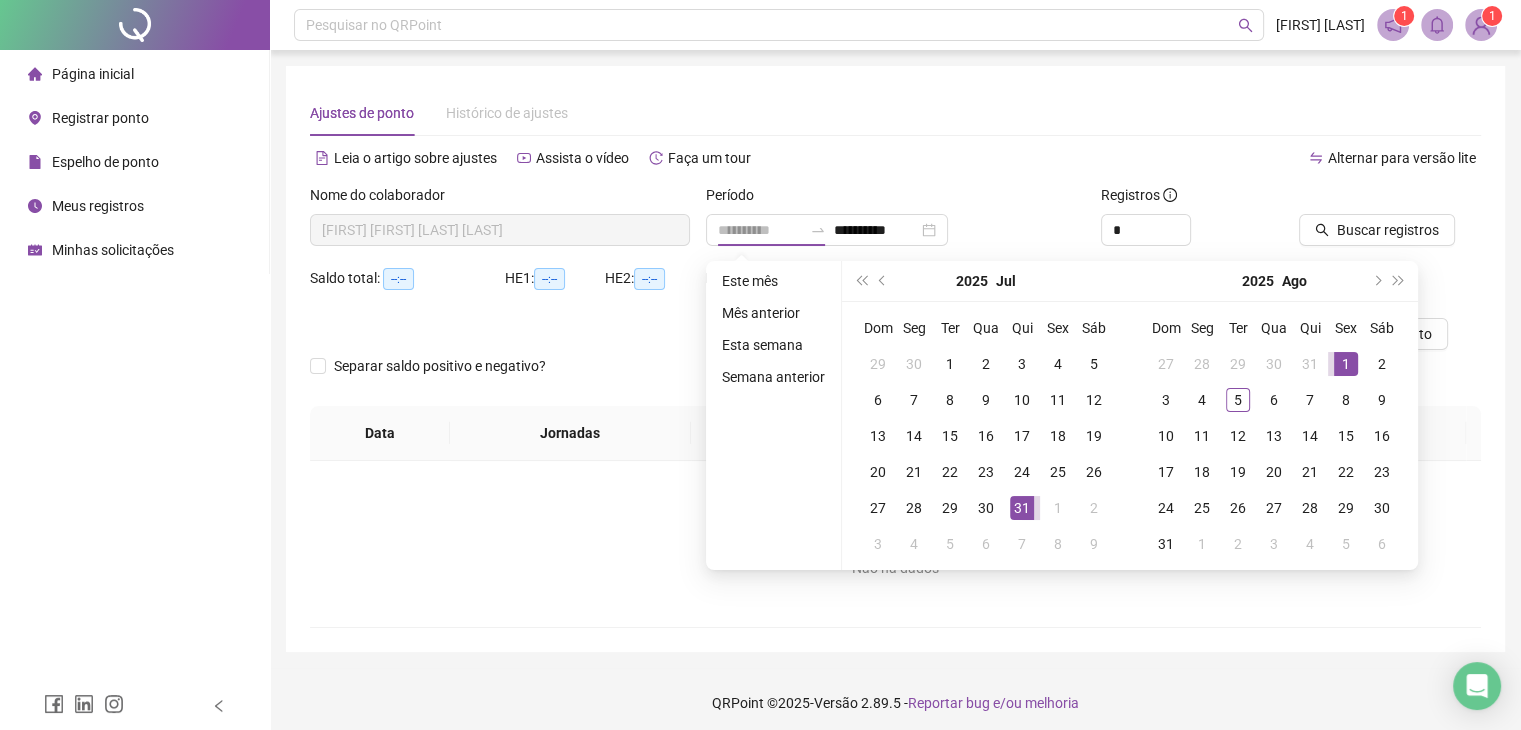 click on "1" at bounding box center [1346, 364] 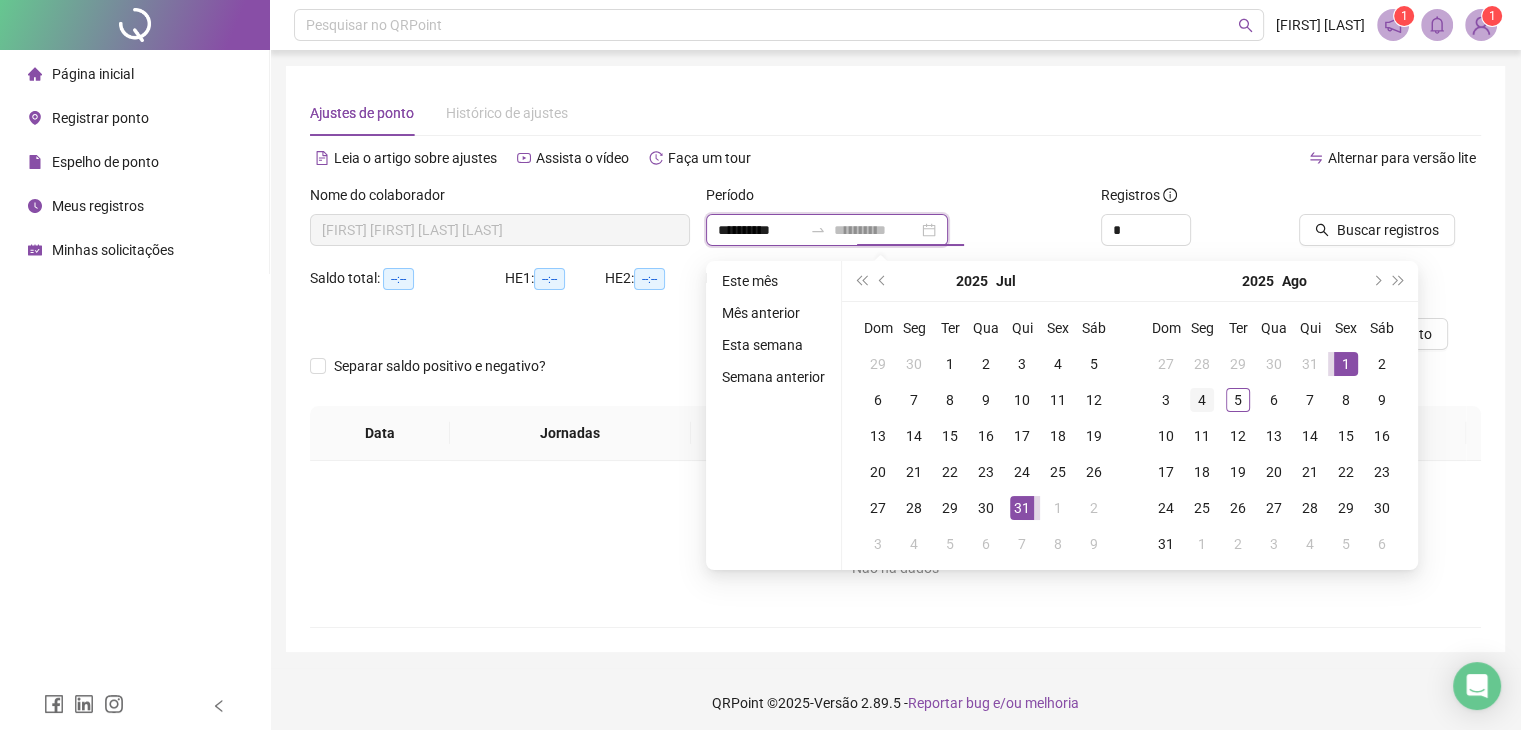 type on "**********" 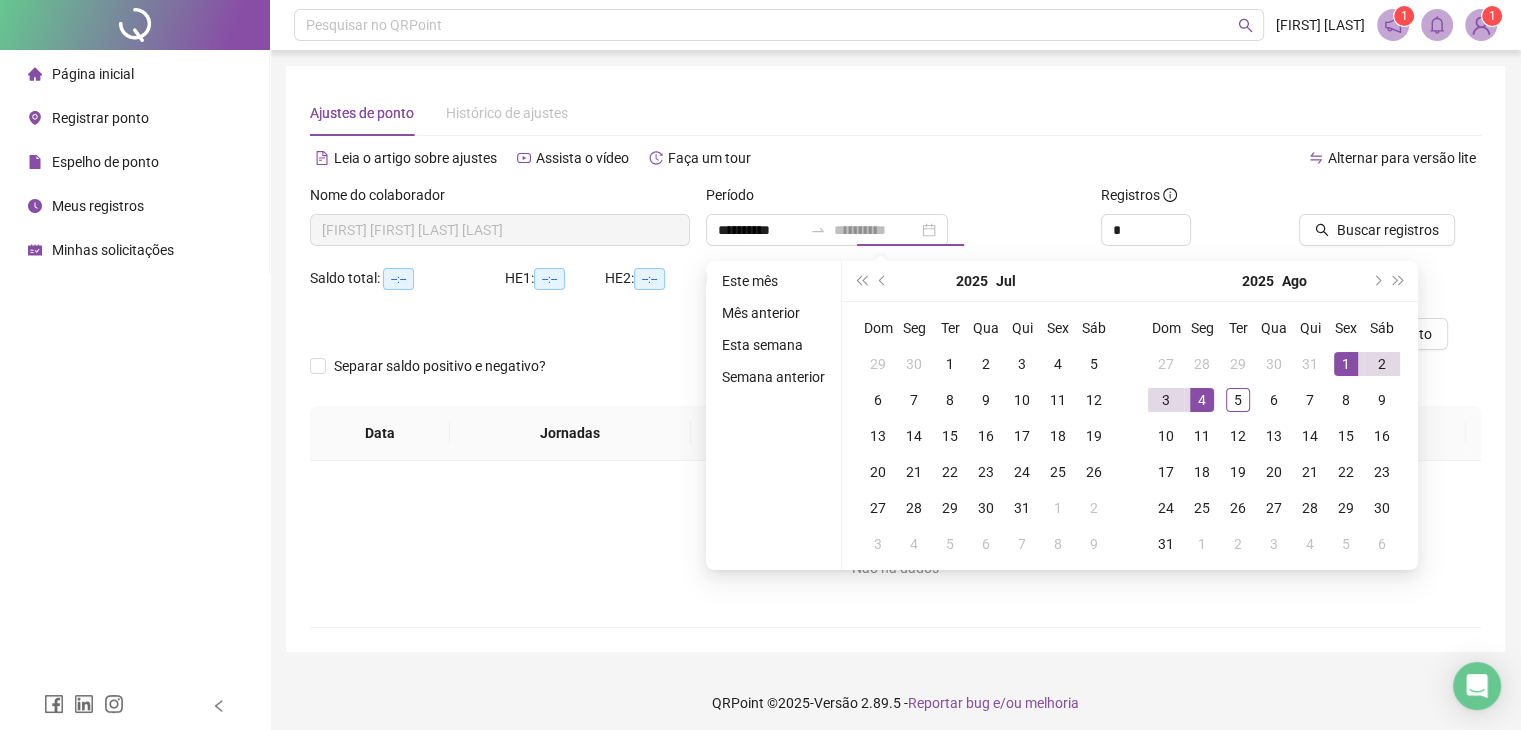 click on "4" at bounding box center (1202, 400) 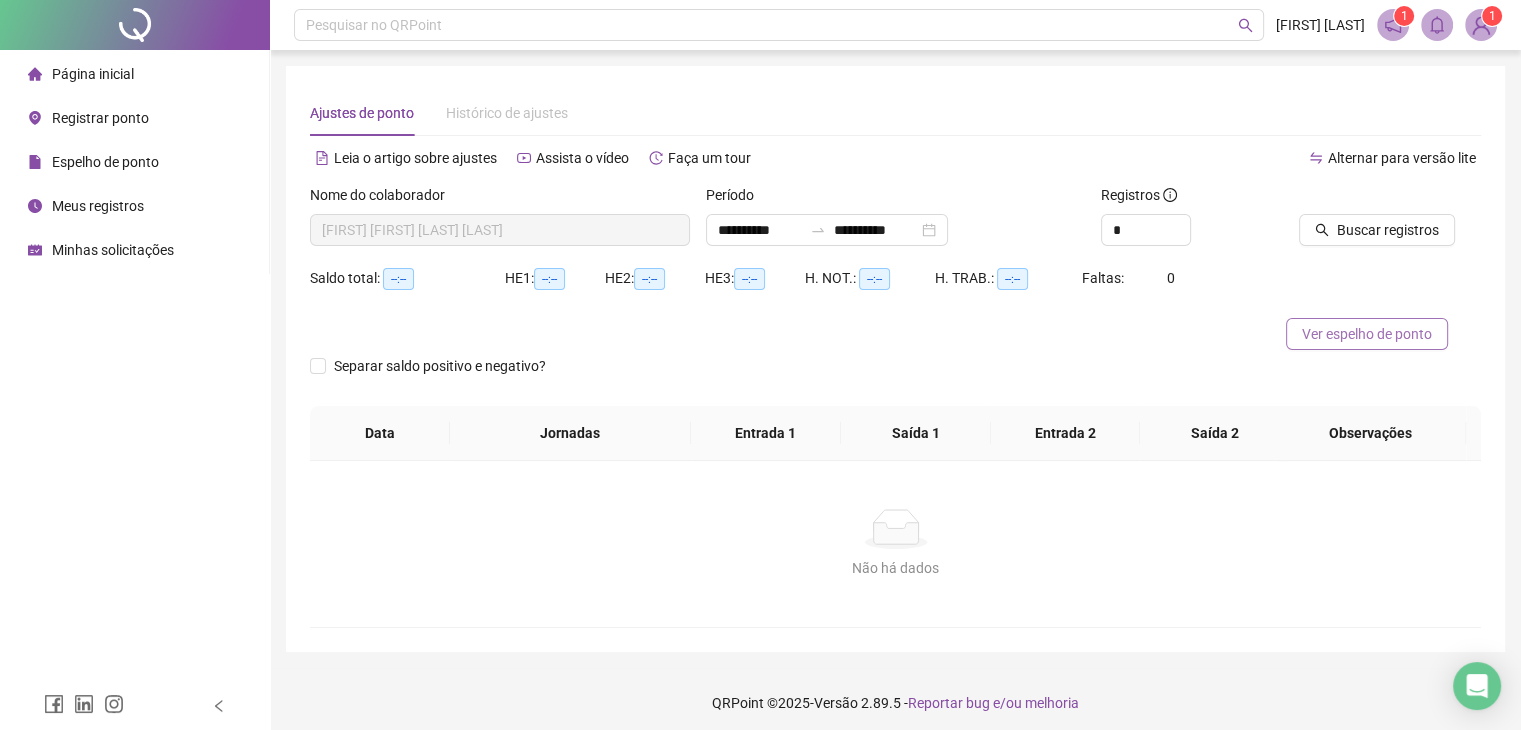click on "Ver espelho de ponto" at bounding box center [1367, 334] 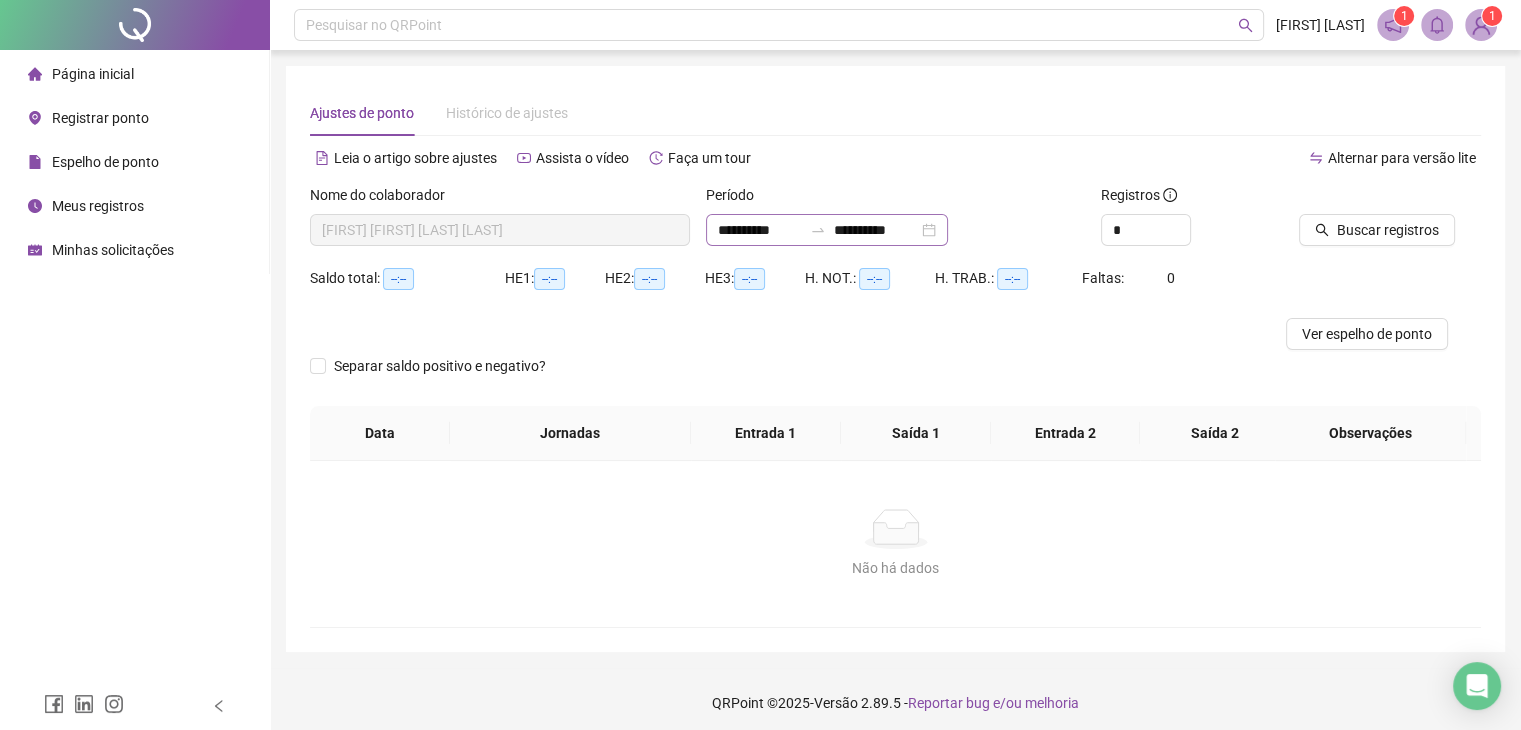 click on "**********" at bounding box center (827, 230) 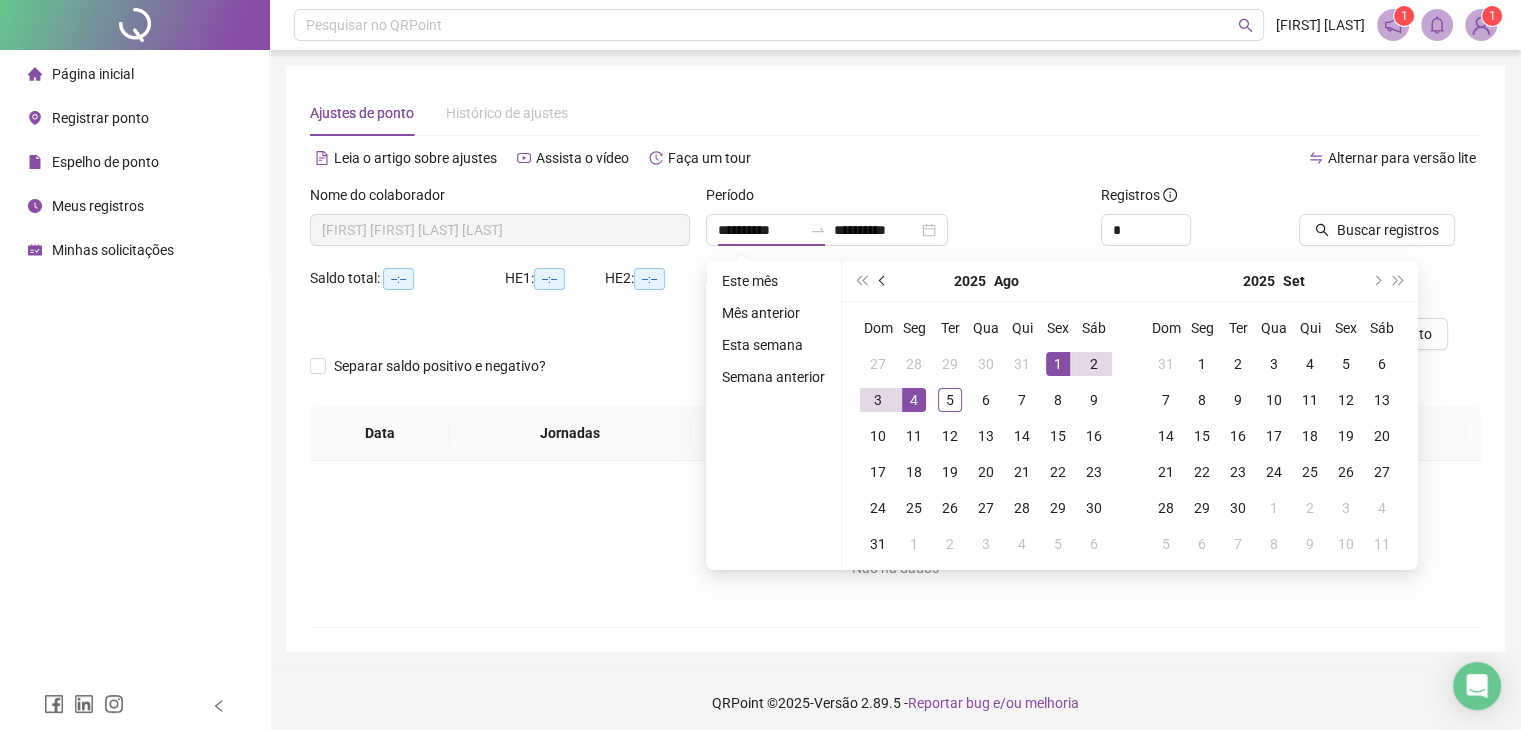click at bounding box center (883, 281) 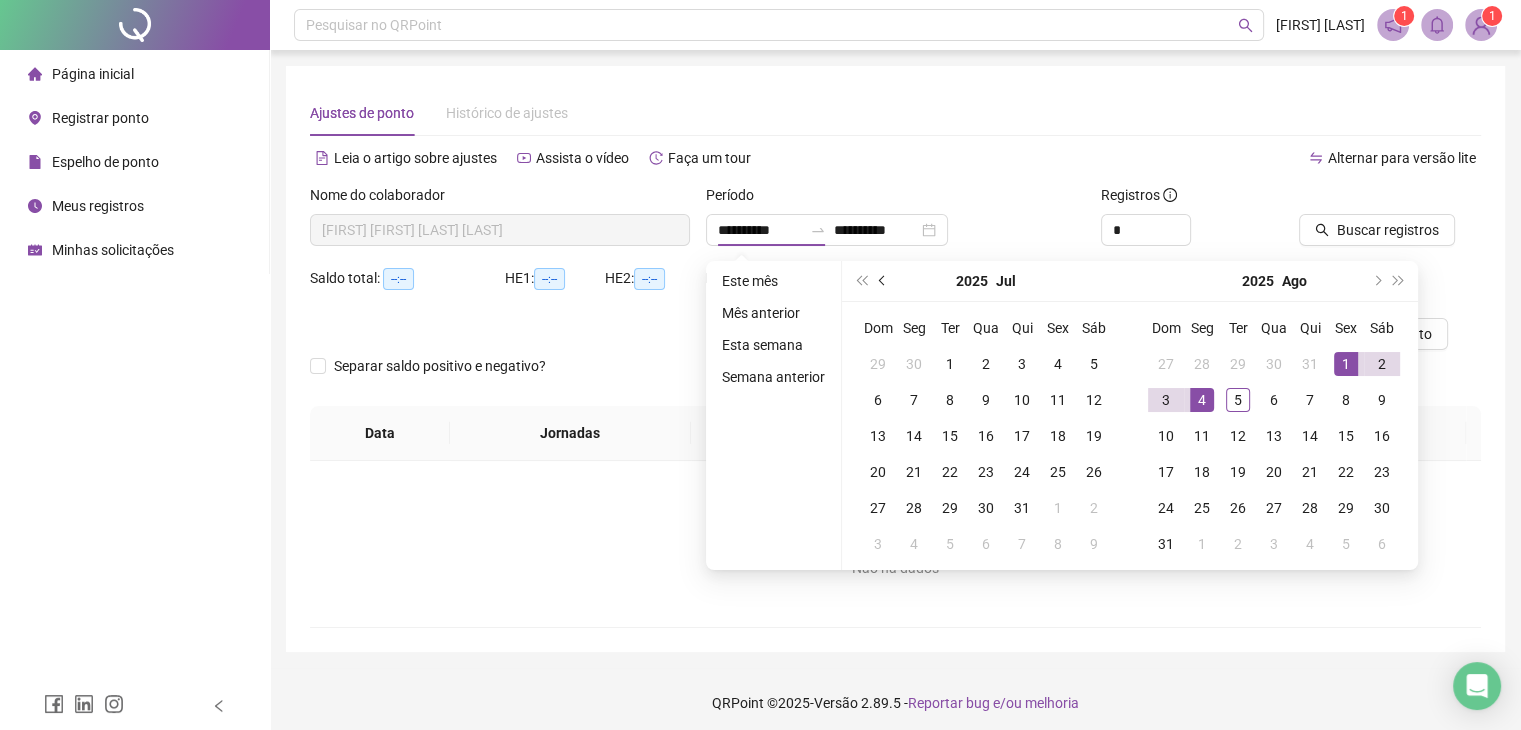 click at bounding box center (884, 281) 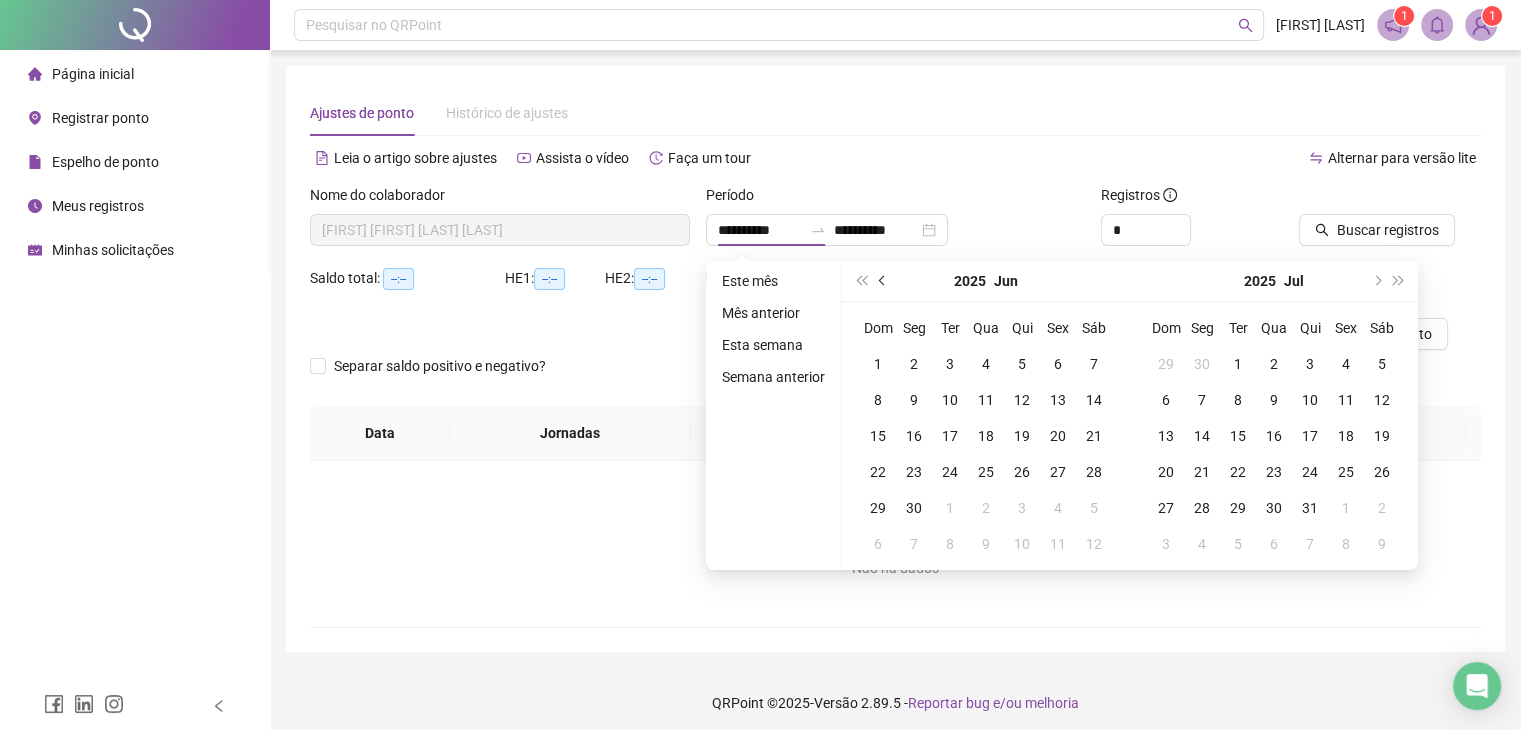 click at bounding box center (884, 281) 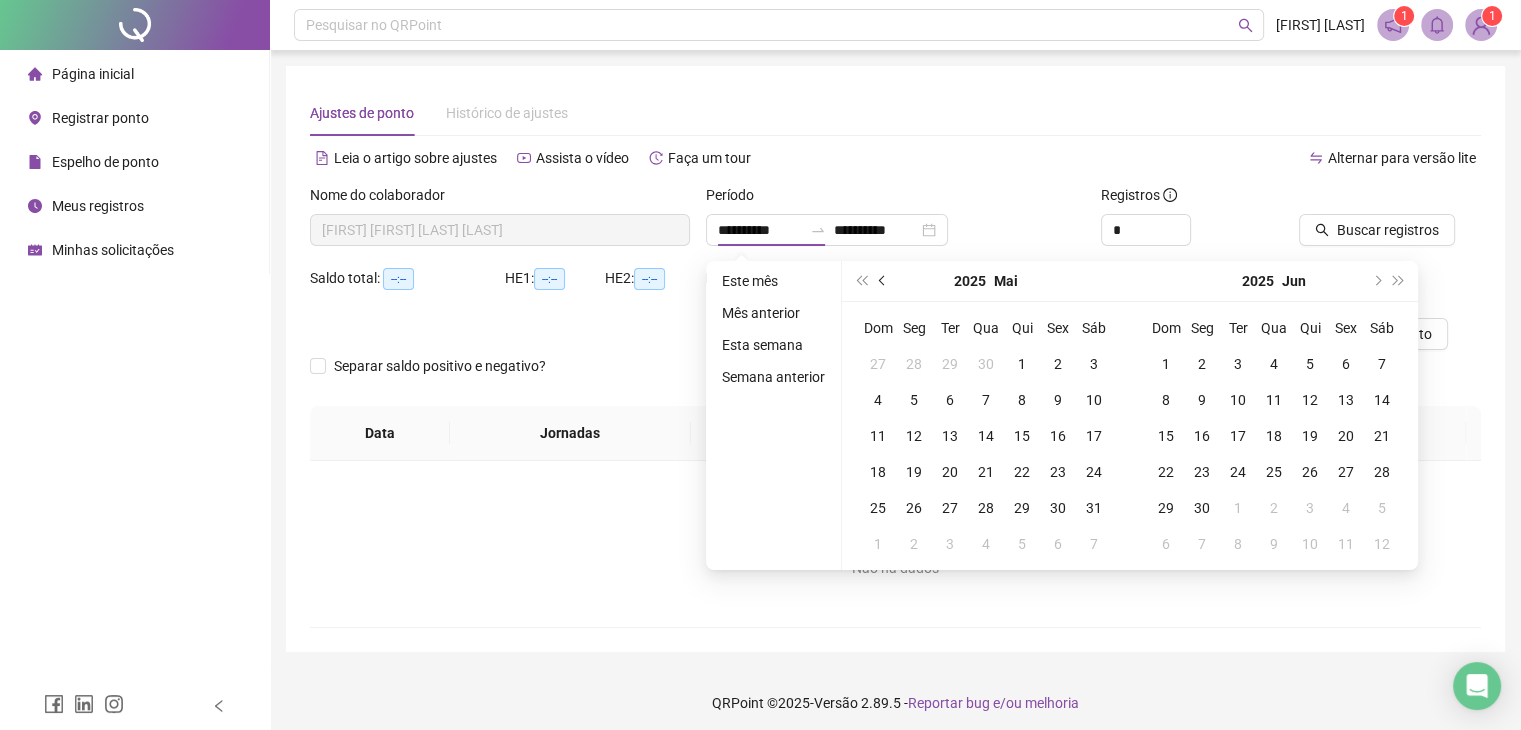 click at bounding box center [884, 281] 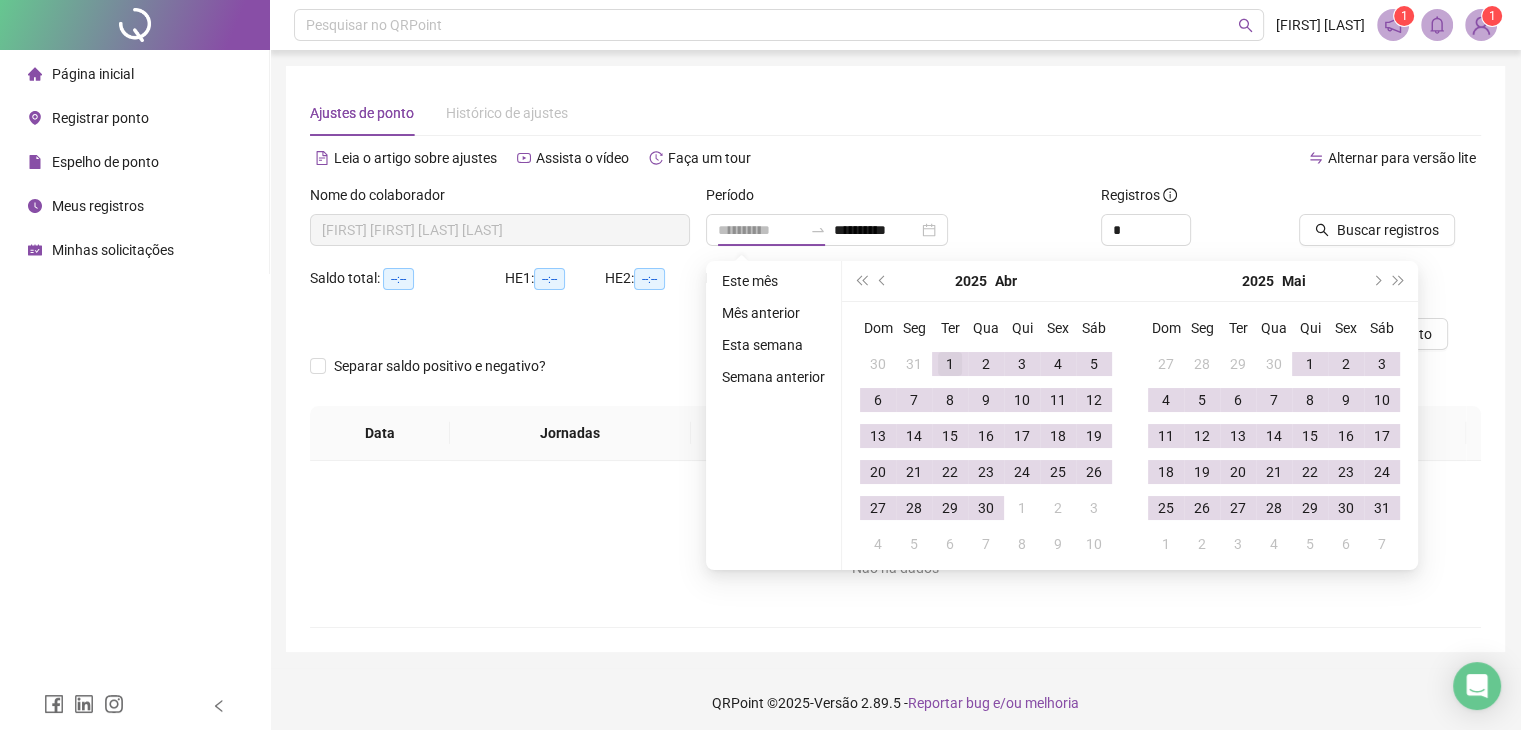 type on "**********" 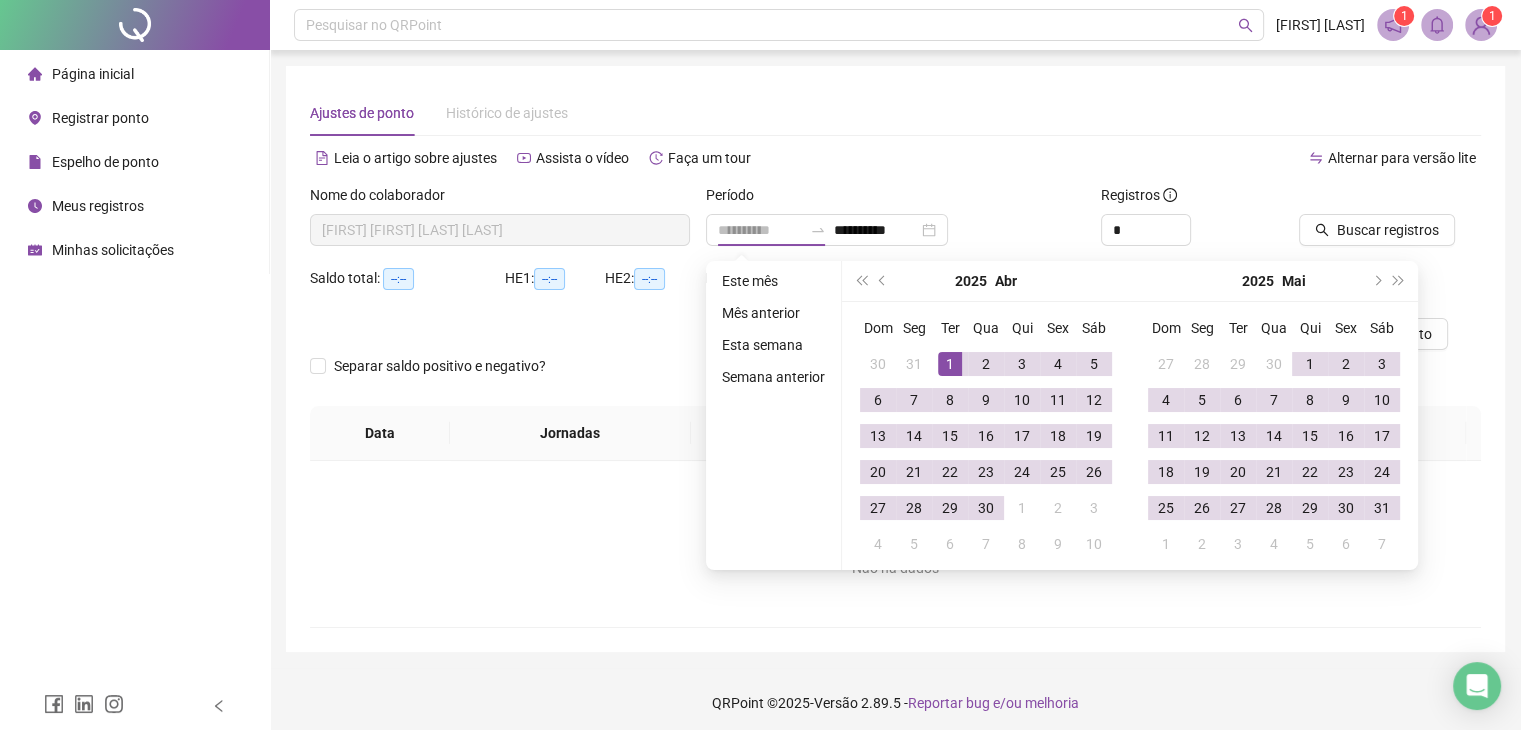 drag, startPoint x: 953, startPoint y: 365, endPoint x: 942, endPoint y: 361, distance: 11.7046995 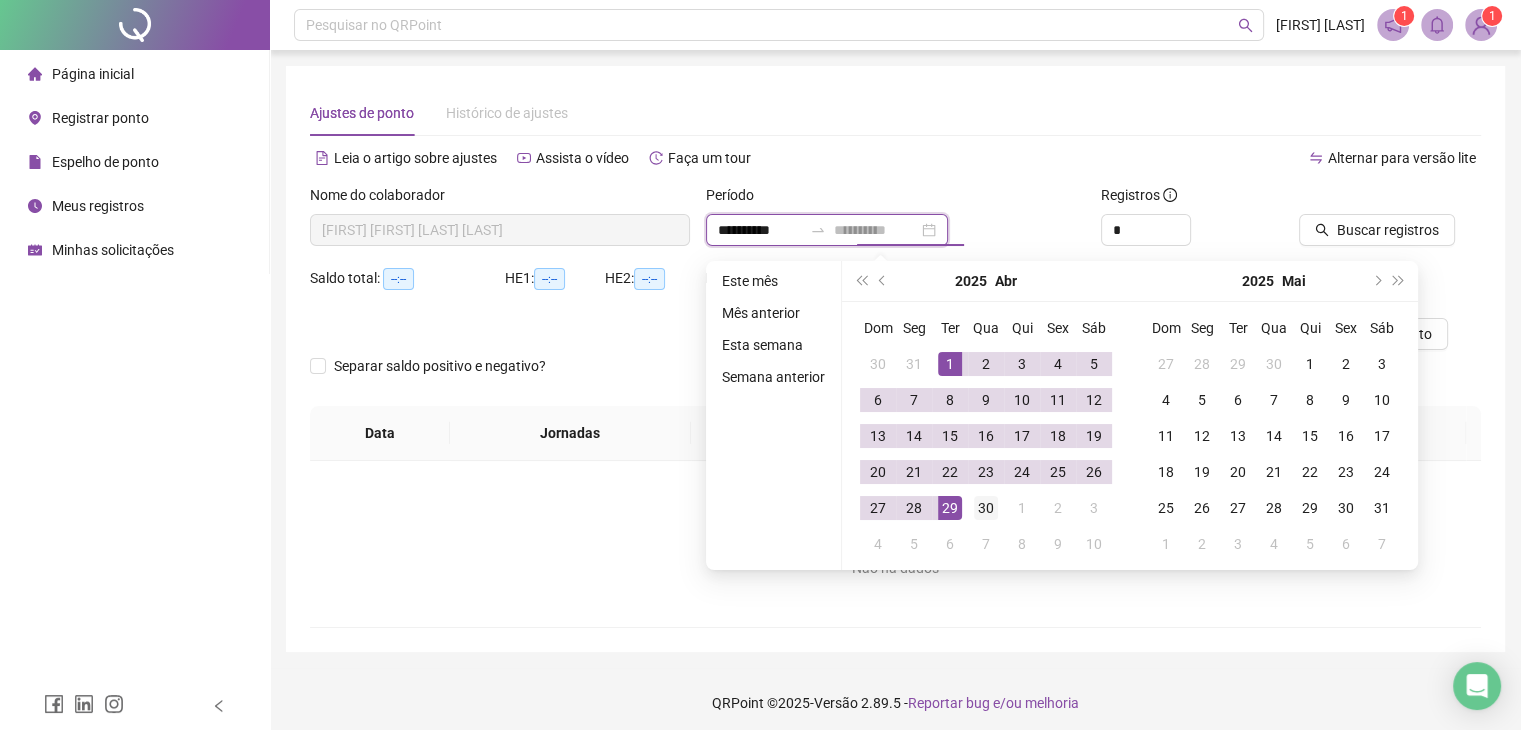 type on "**********" 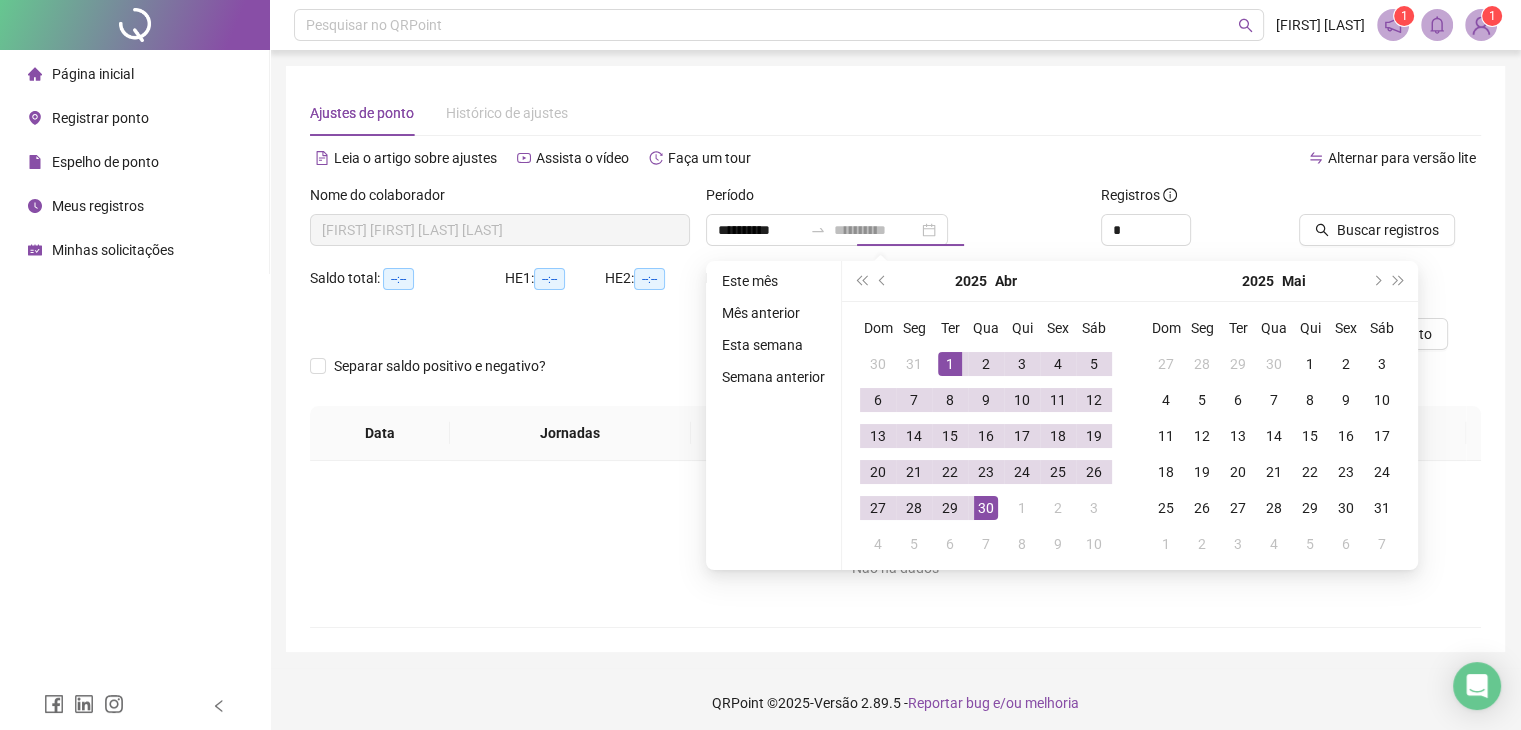 click on "30" at bounding box center (986, 508) 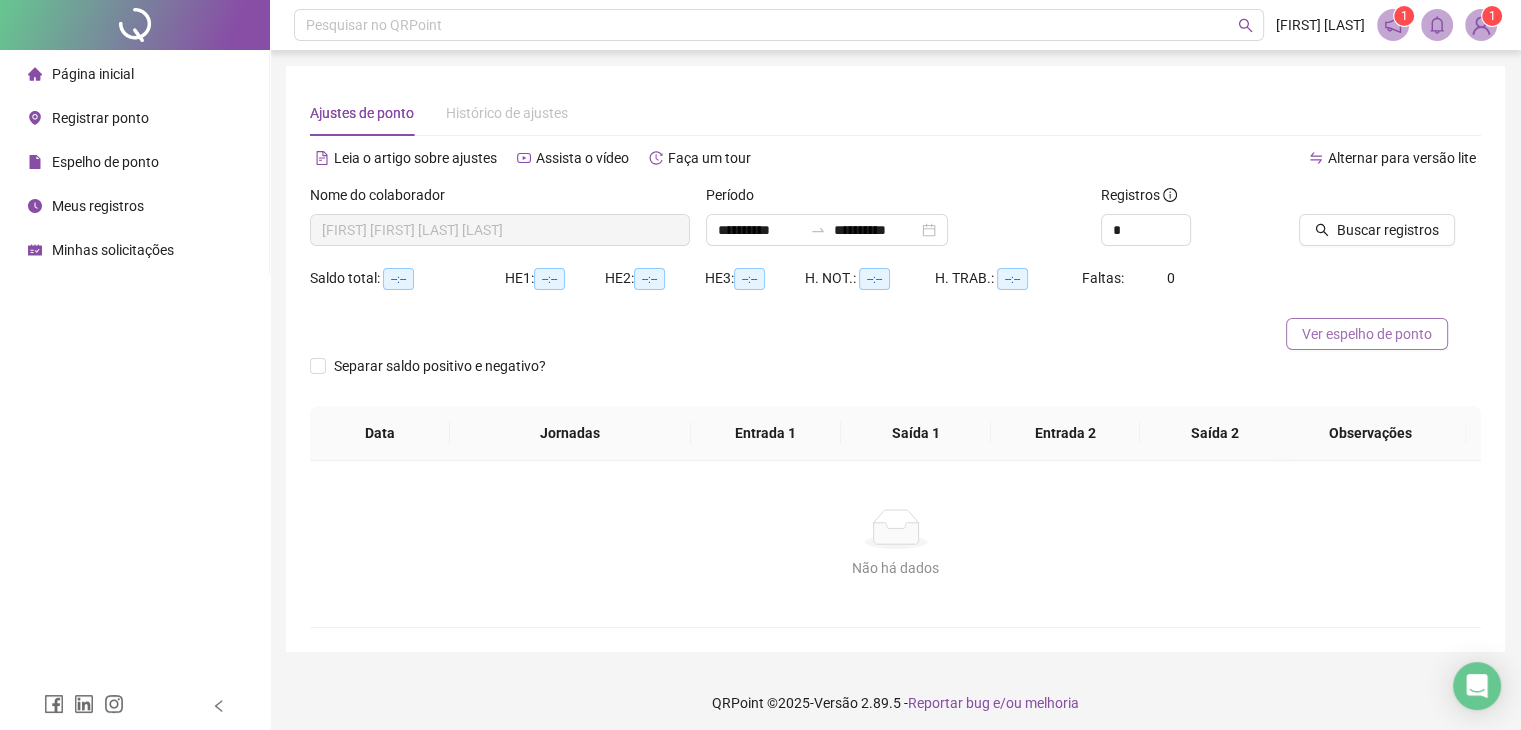 click on "Ver espelho de ponto" at bounding box center [1367, 334] 